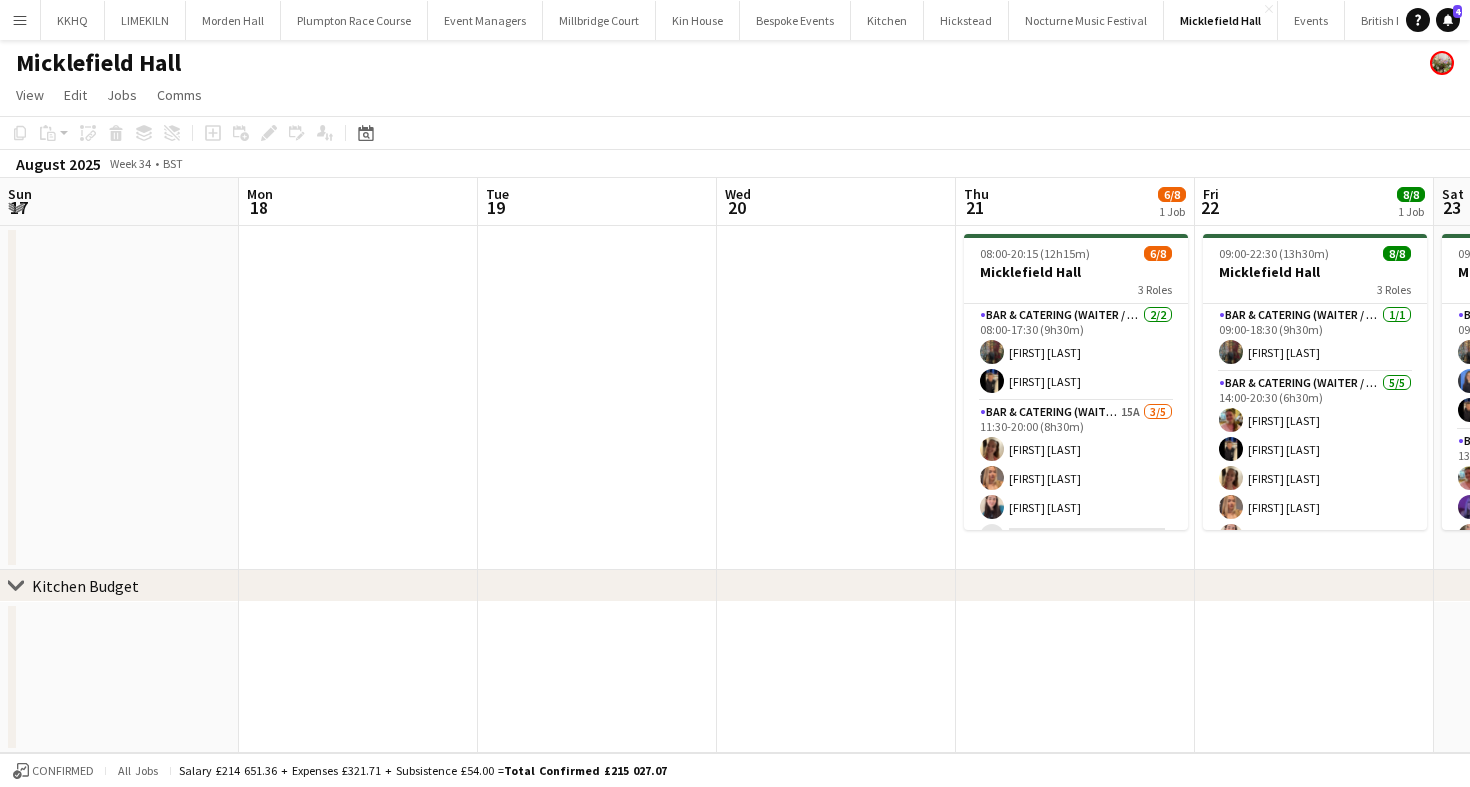 scroll, scrollTop: 0, scrollLeft: 0, axis: both 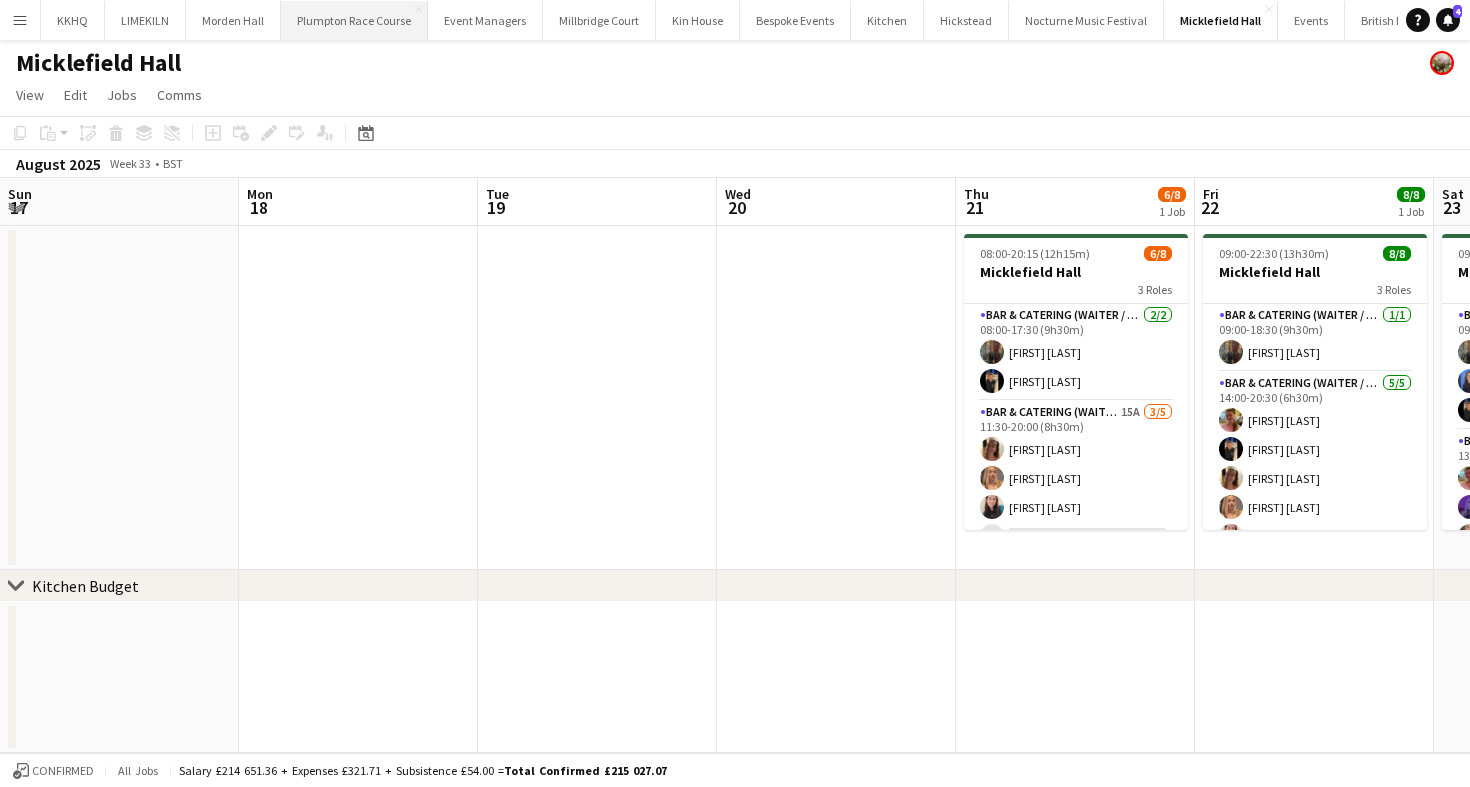 click on "Plumpton Race Course
Close" at bounding box center (354, 20) 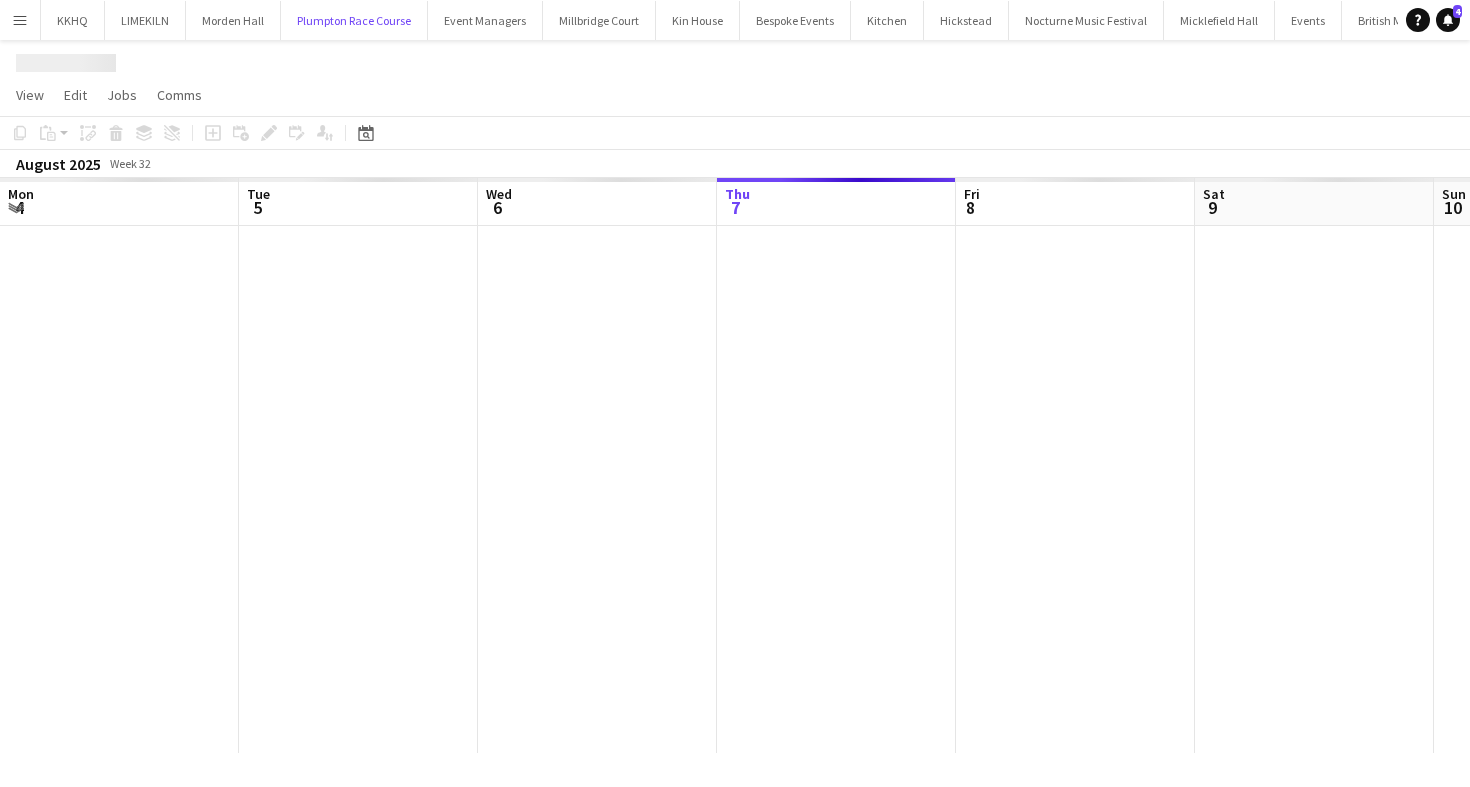 scroll, scrollTop: 0, scrollLeft: 478, axis: horizontal 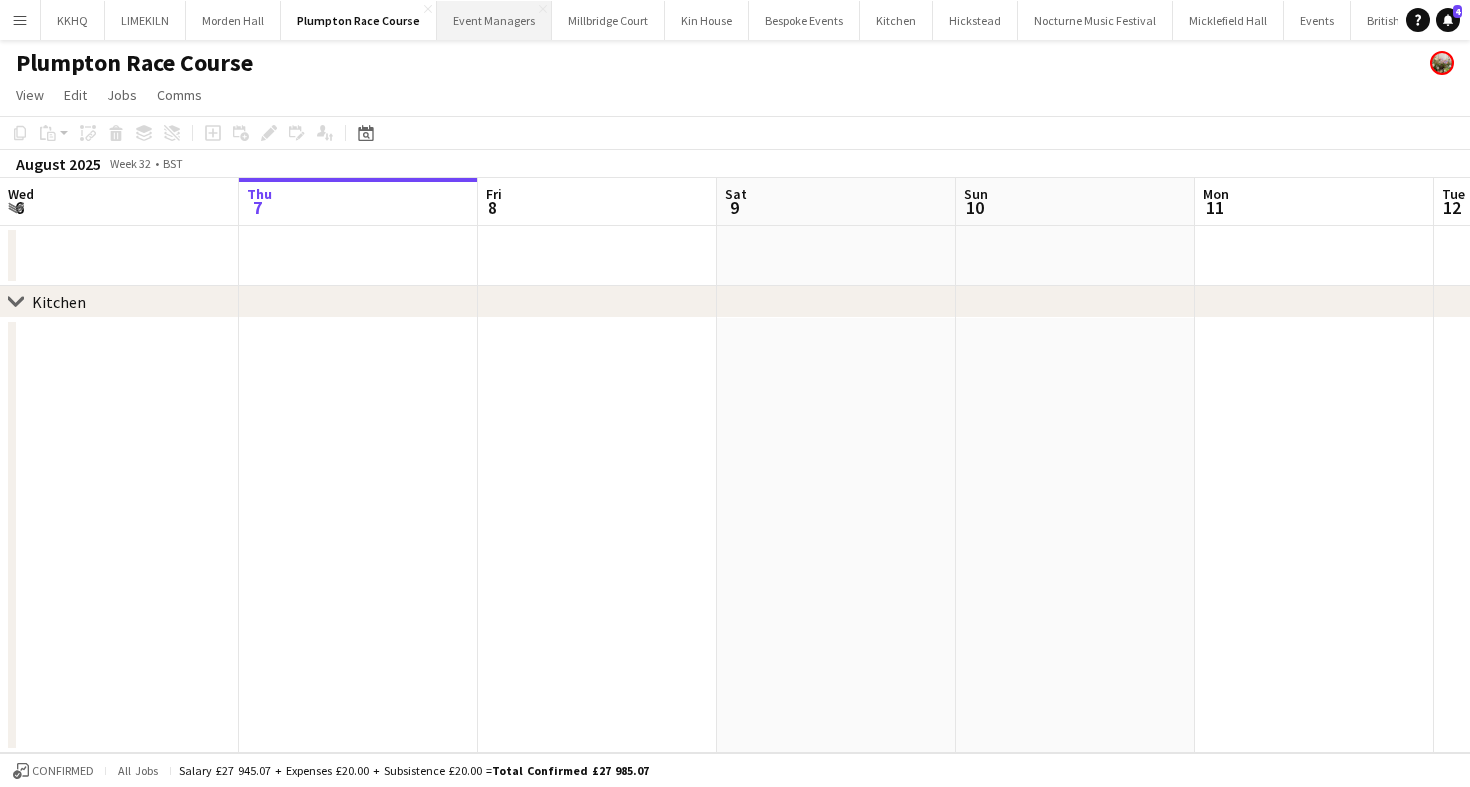 click on "Event Managers
Close" at bounding box center (494, 20) 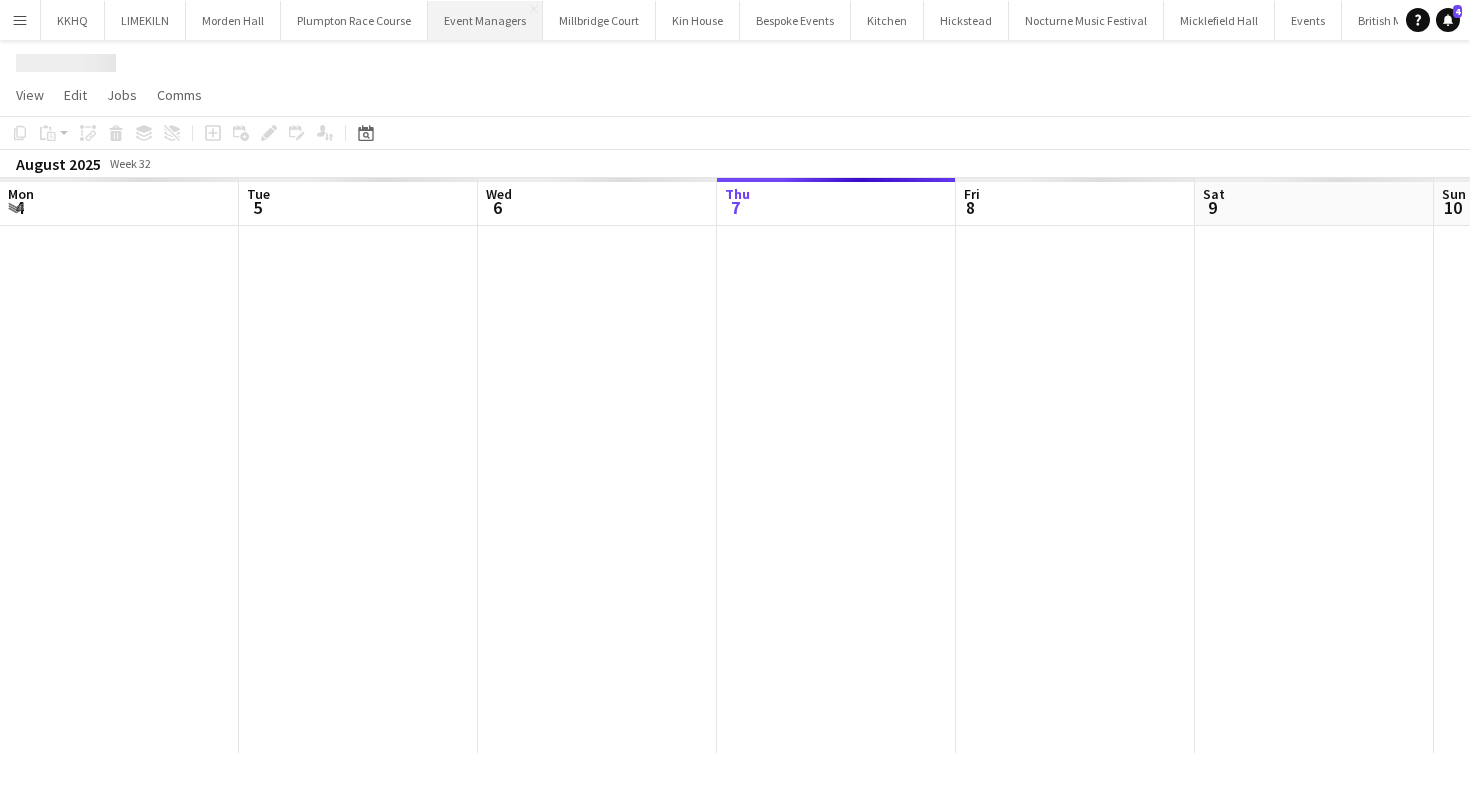 scroll, scrollTop: 0, scrollLeft: 478, axis: horizontal 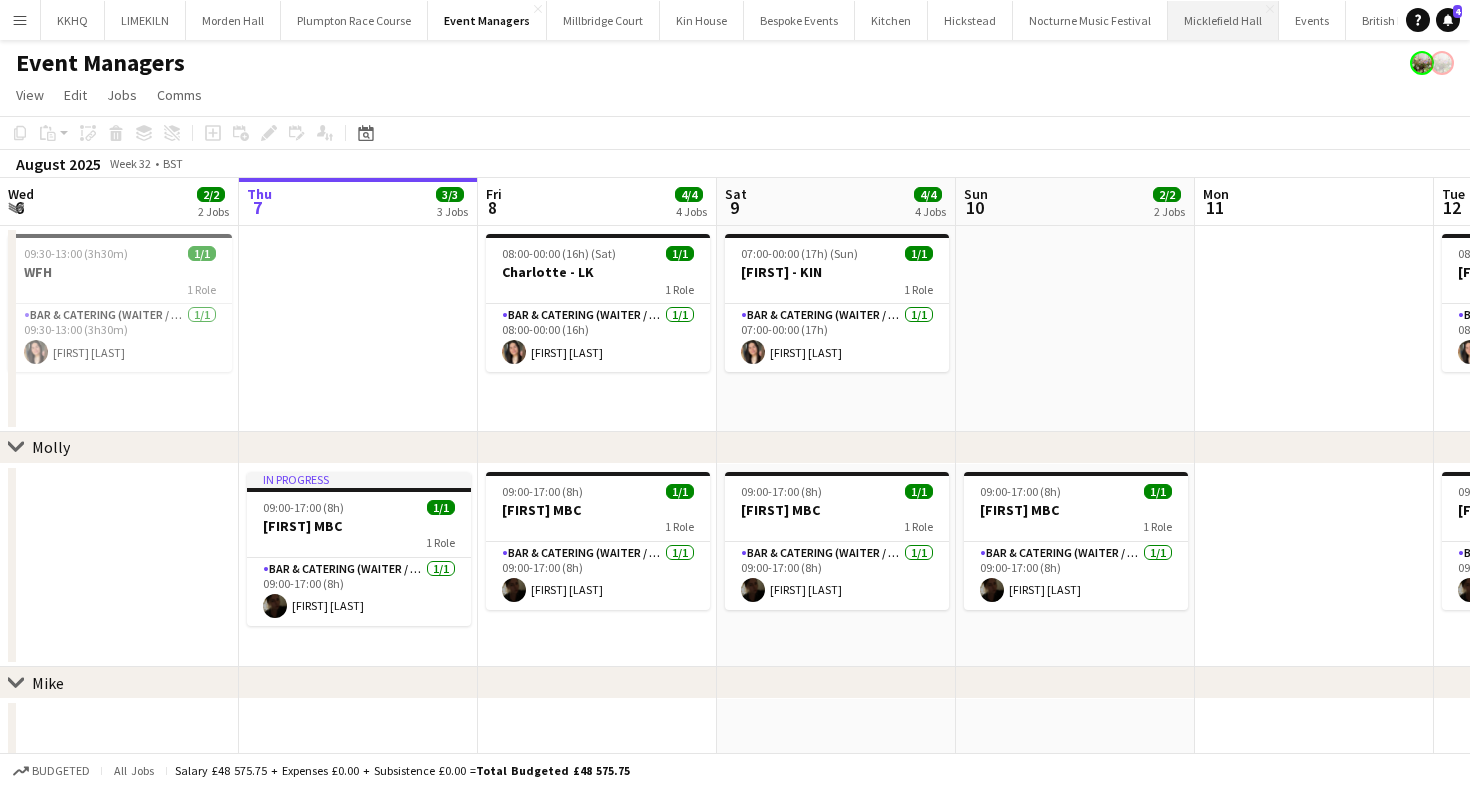 click on "Micklefield Hall
Close" at bounding box center (1223, 20) 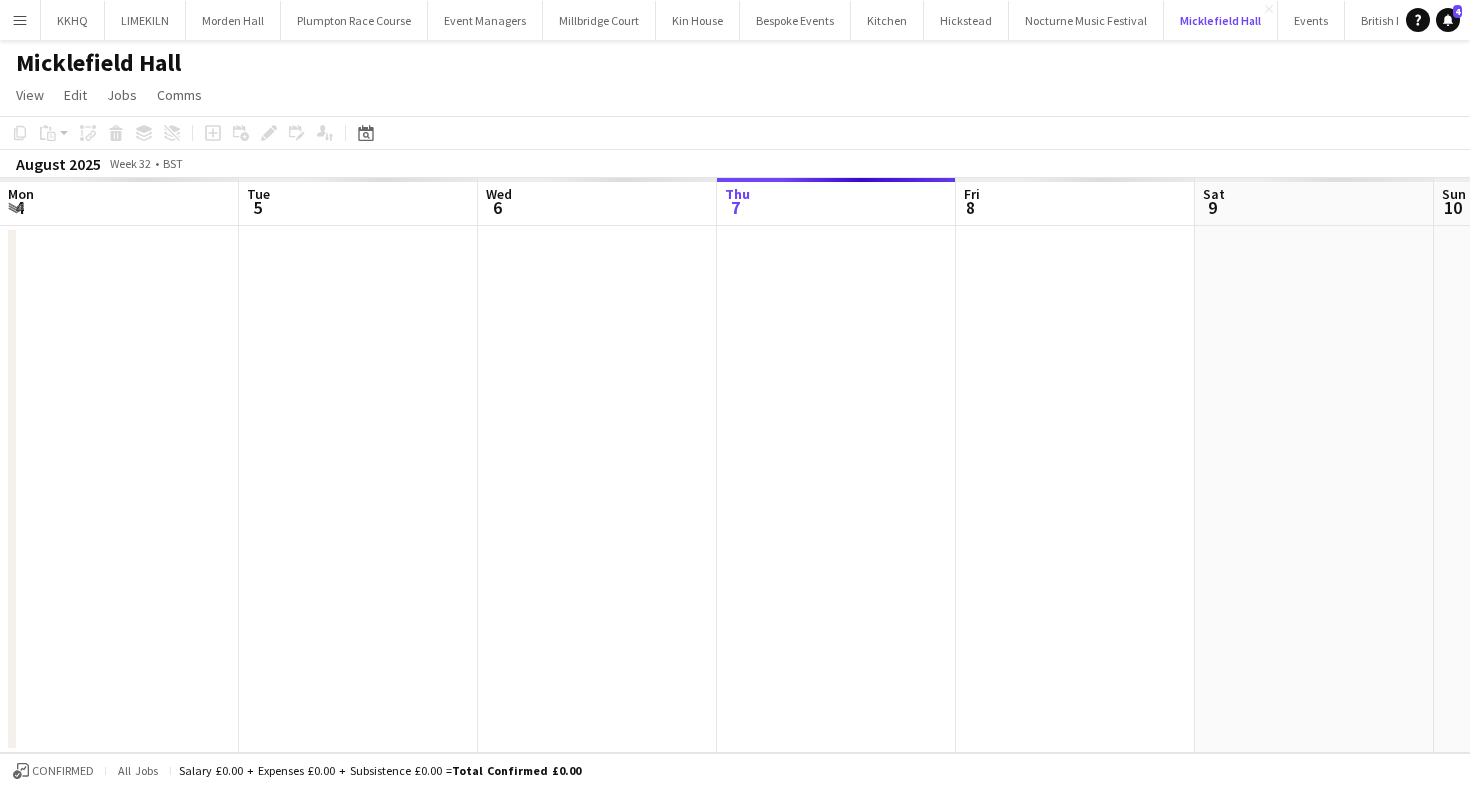 scroll, scrollTop: 0, scrollLeft: 478, axis: horizontal 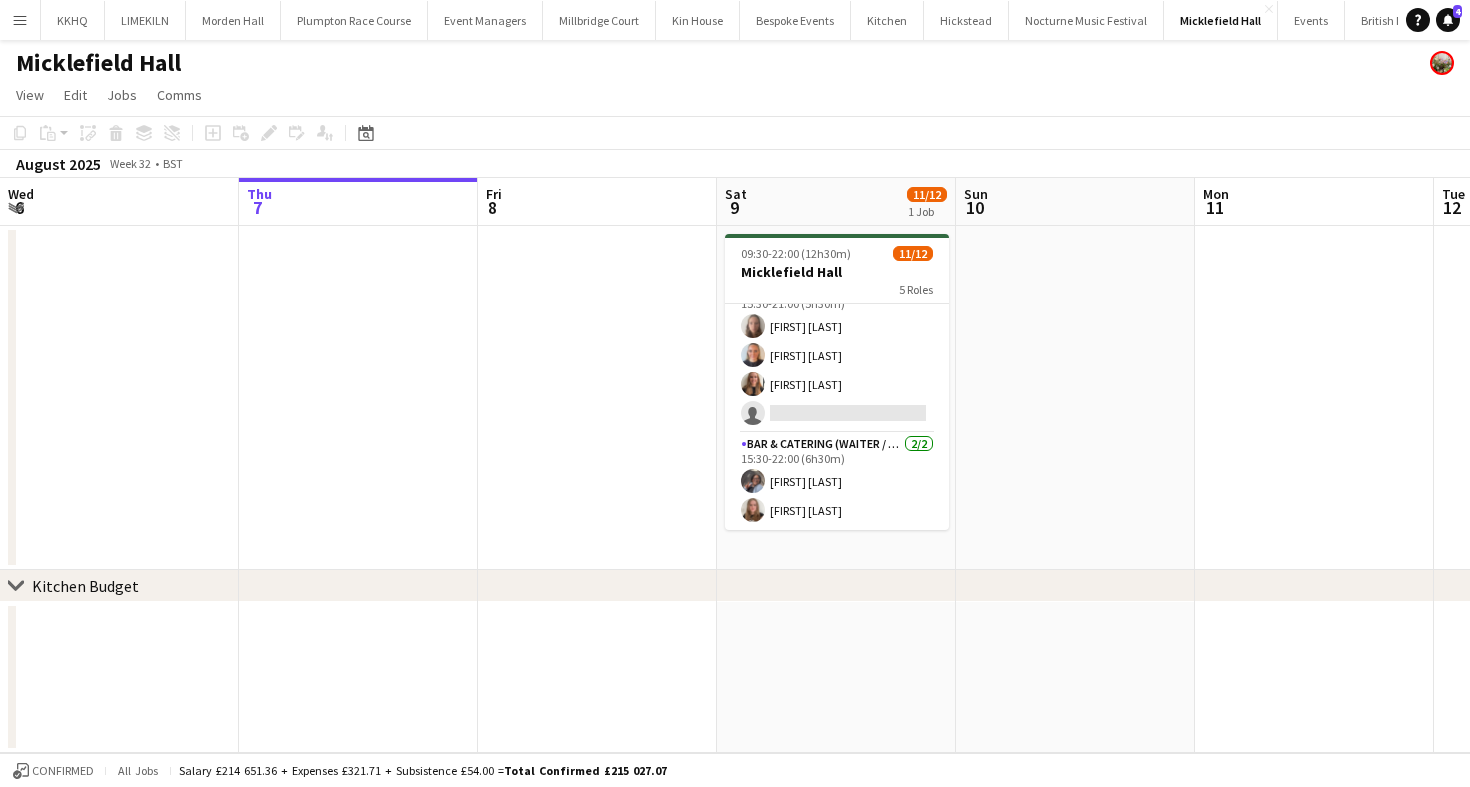 click on "Micklefield Hall" 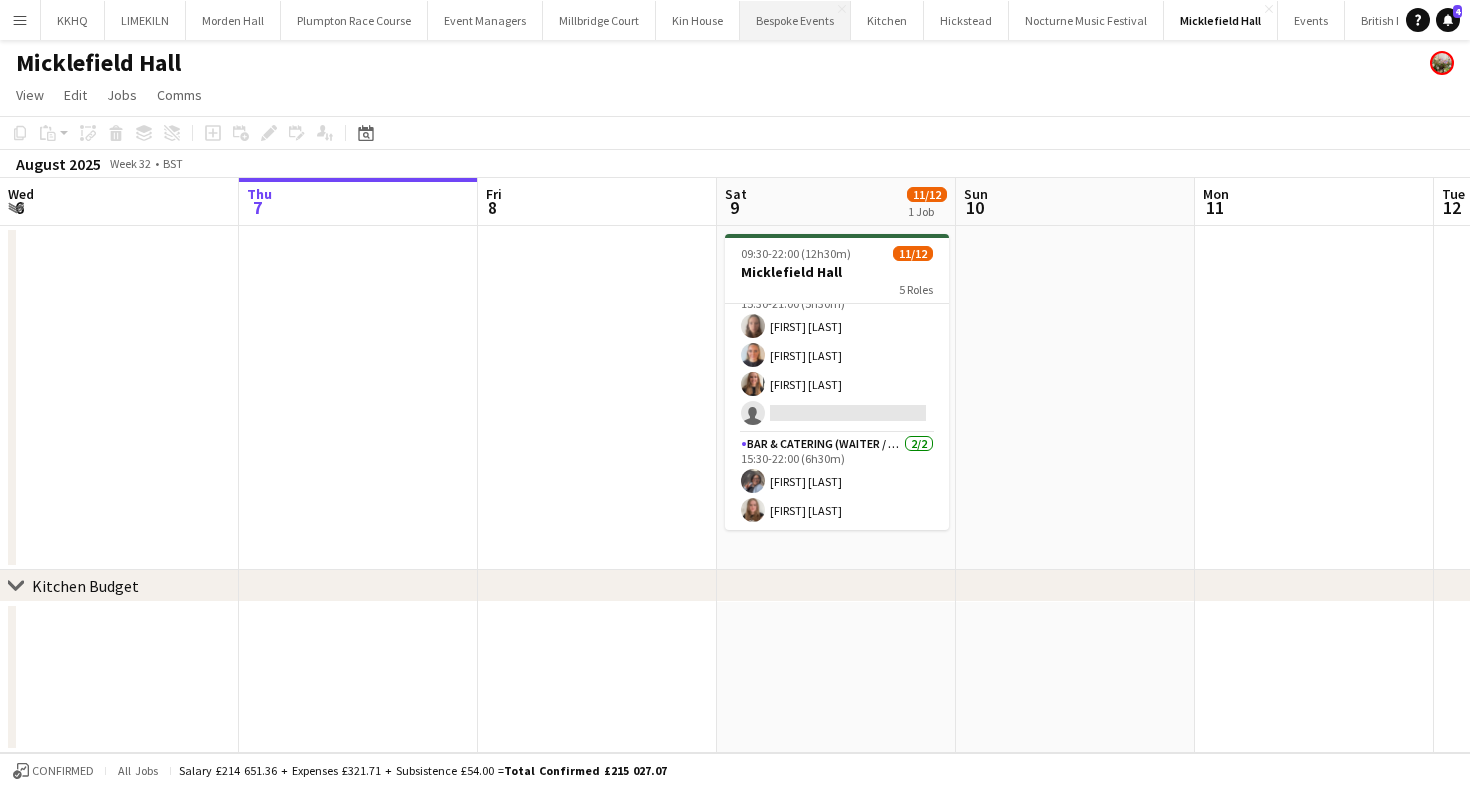 click on "Bespoke Events
Close" at bounding box center (795, 20) 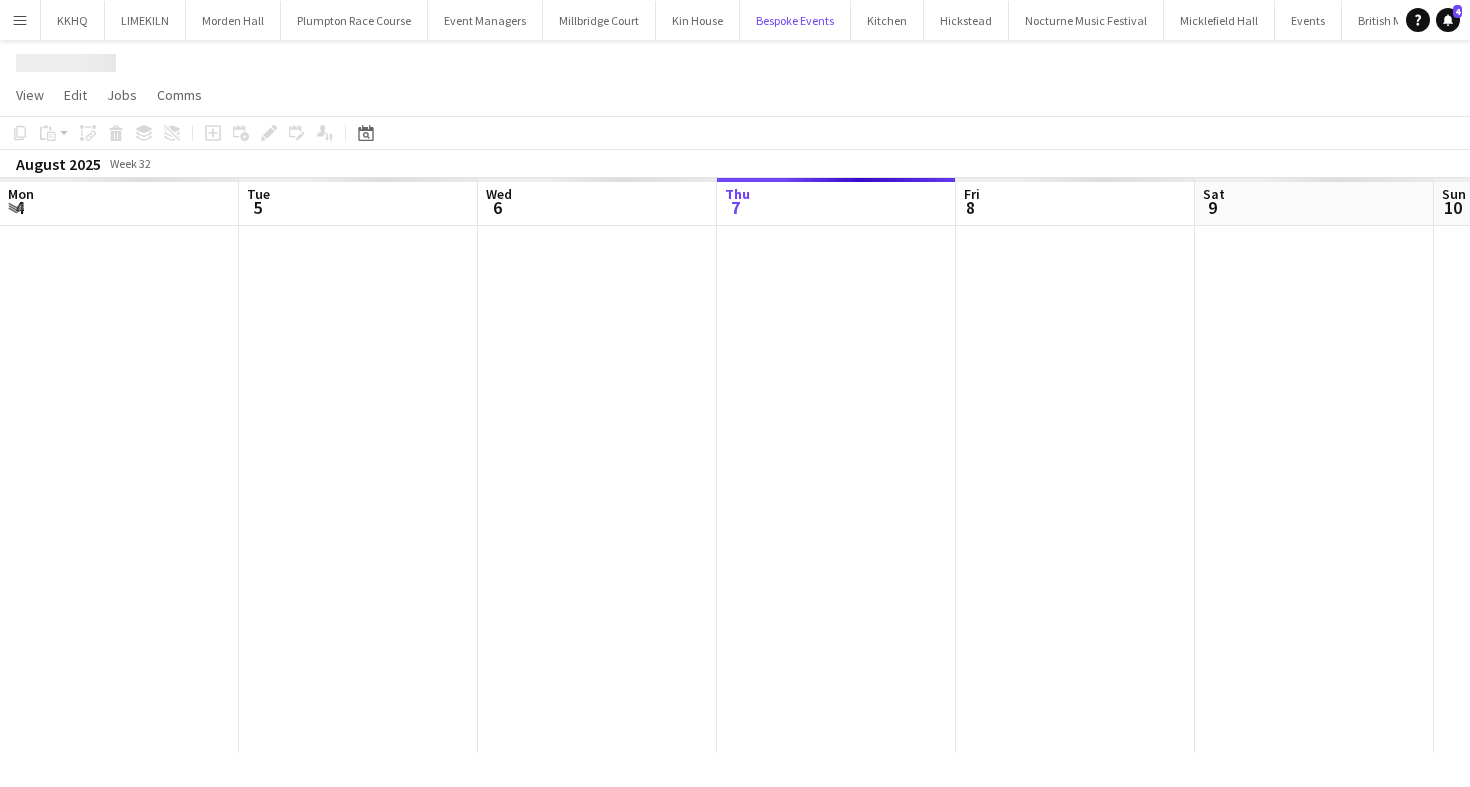 scroll, scrollTop: 0, scrollLeft: 478, axis: horizontal 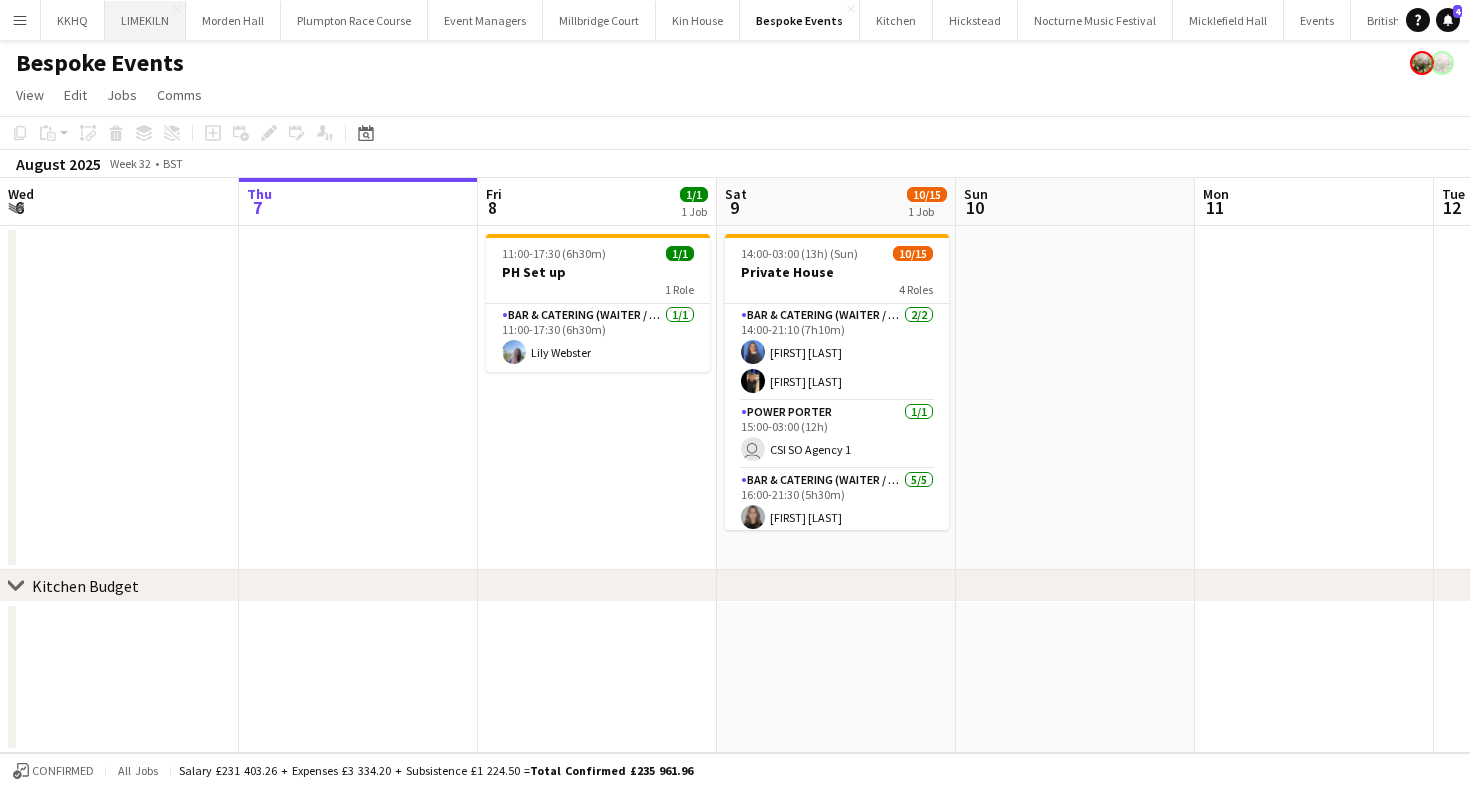 click on "LIMEKILN
Close" at bounding box center [145, 20] 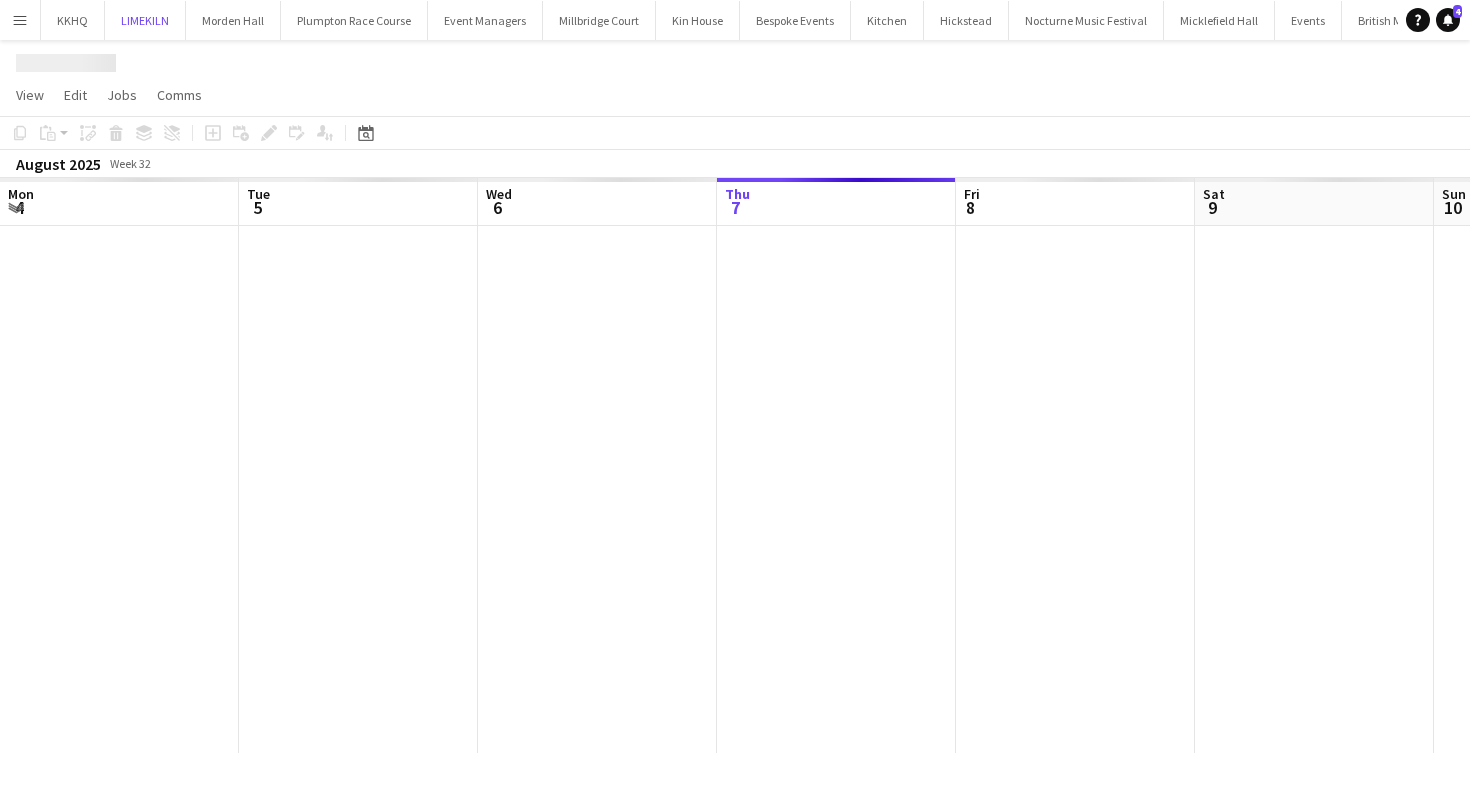 scroll, scrollTop: 0, scrollLeft: 478, axis: horizontal 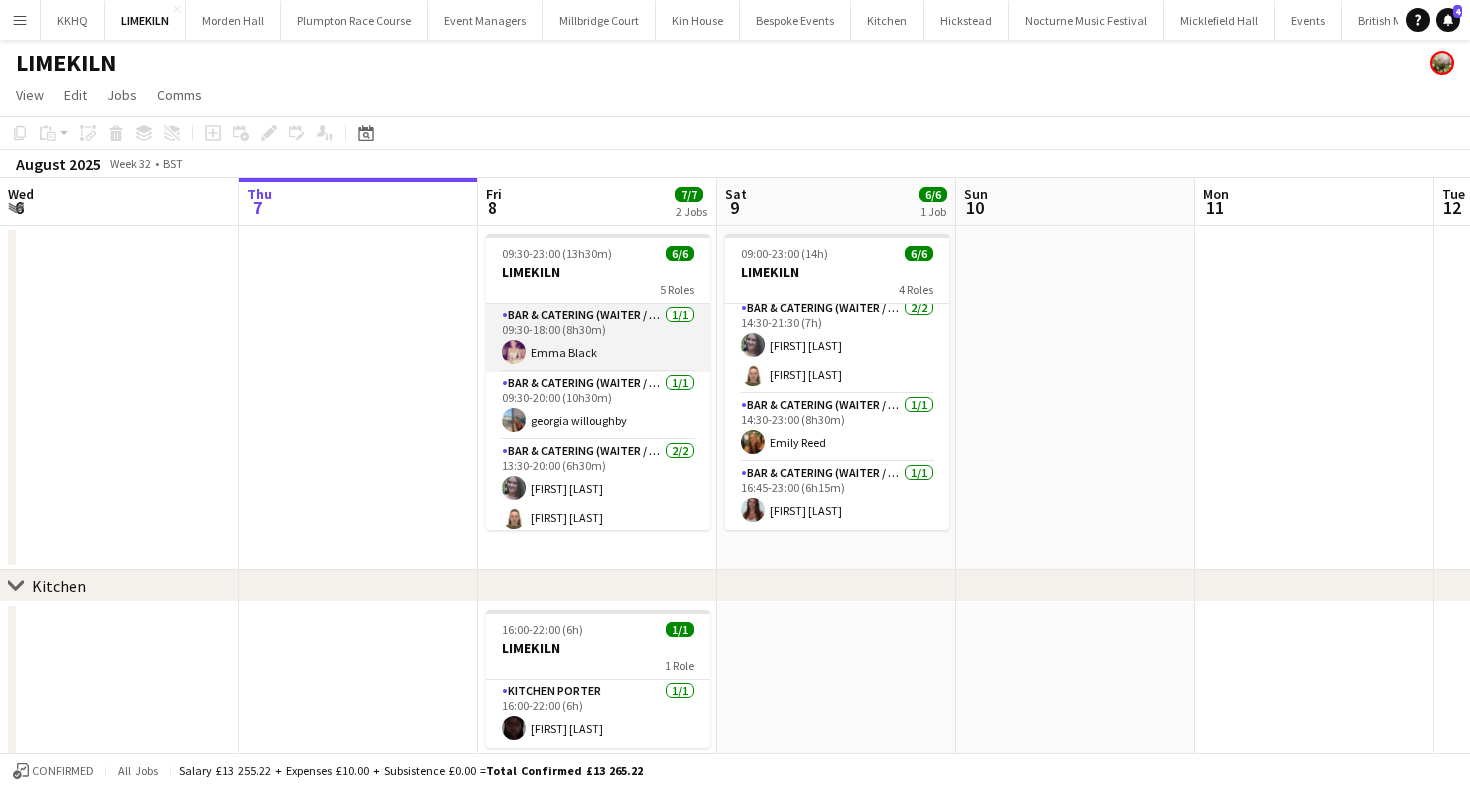 click on "Bar & Catering (Waiter / waitress)   1/1   [TIME]-[TIME] (8h30m)
[FIRST] [LAST]" at bounding box center [598, 338] 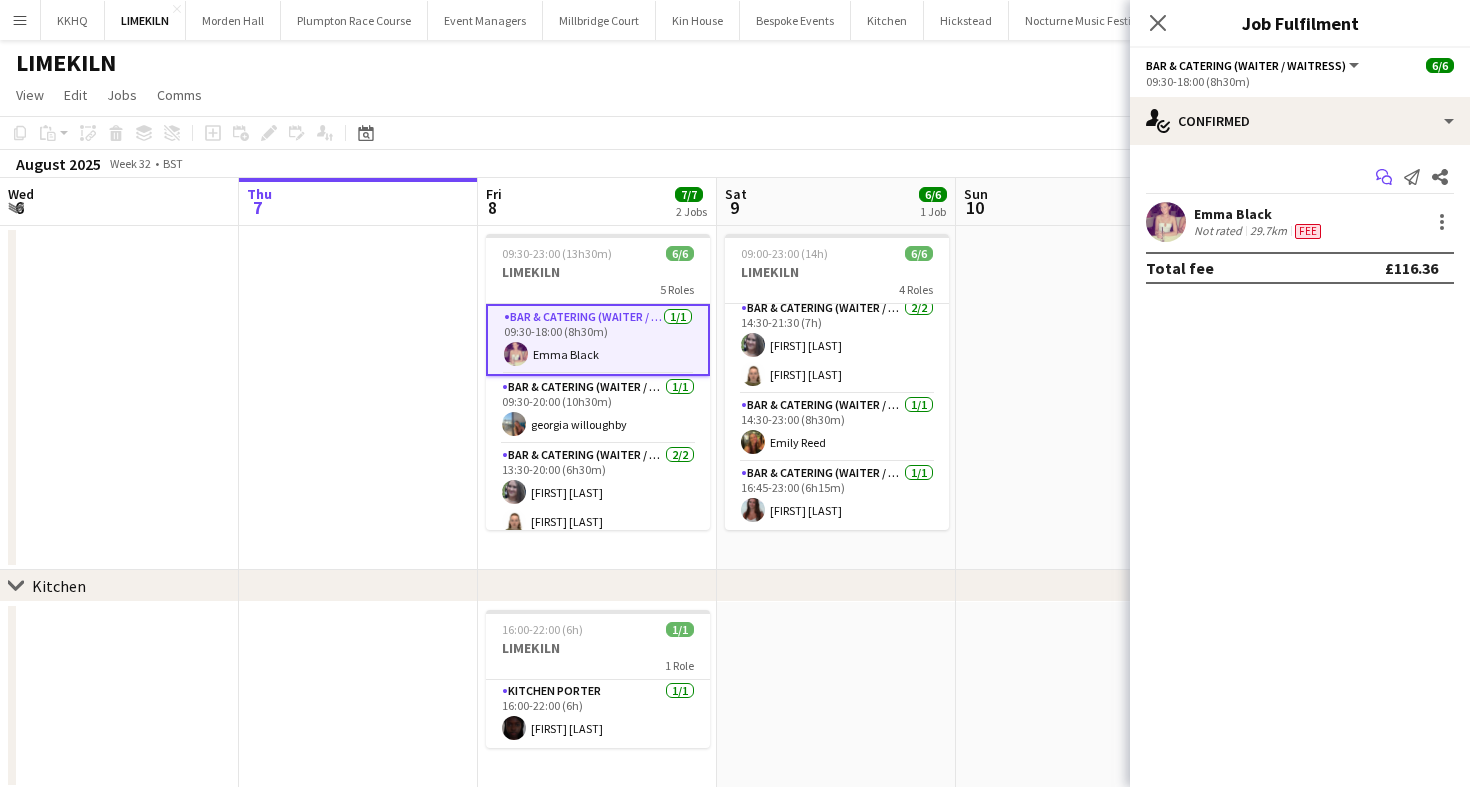 click on "Start chat" 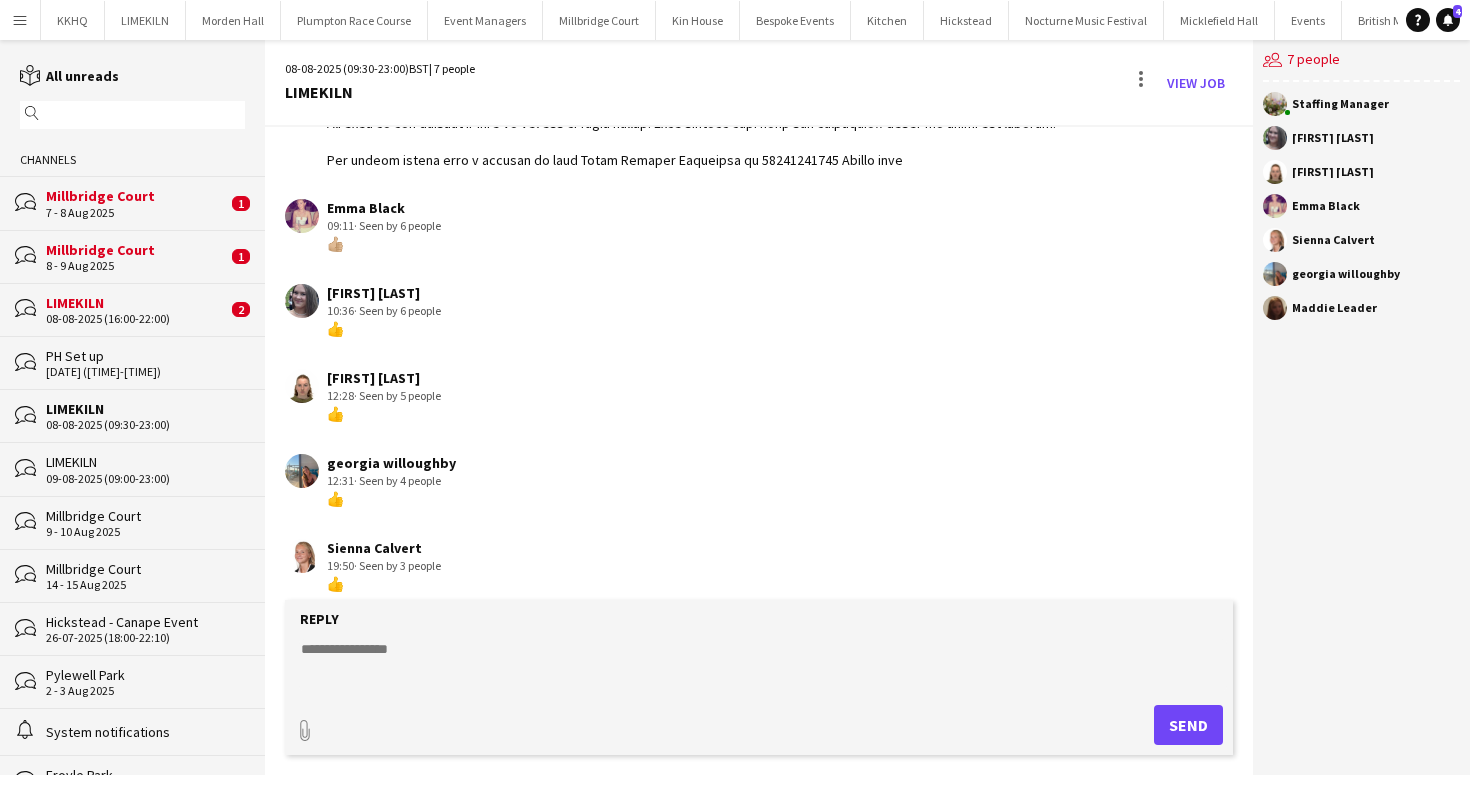 scroll, scrollTop: 315, scrollLeft: 0, axis: vertical 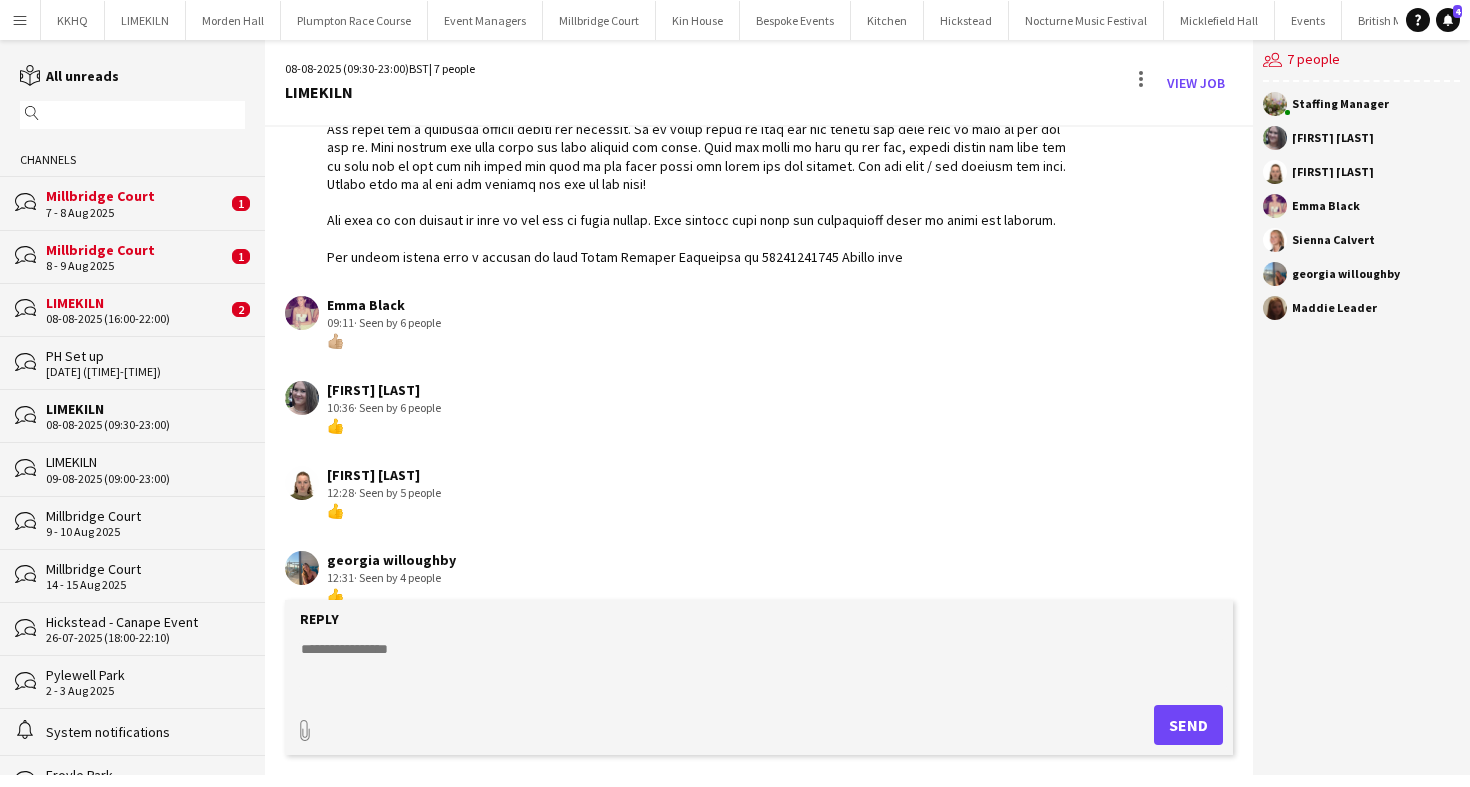 click on "LIMEKILN" 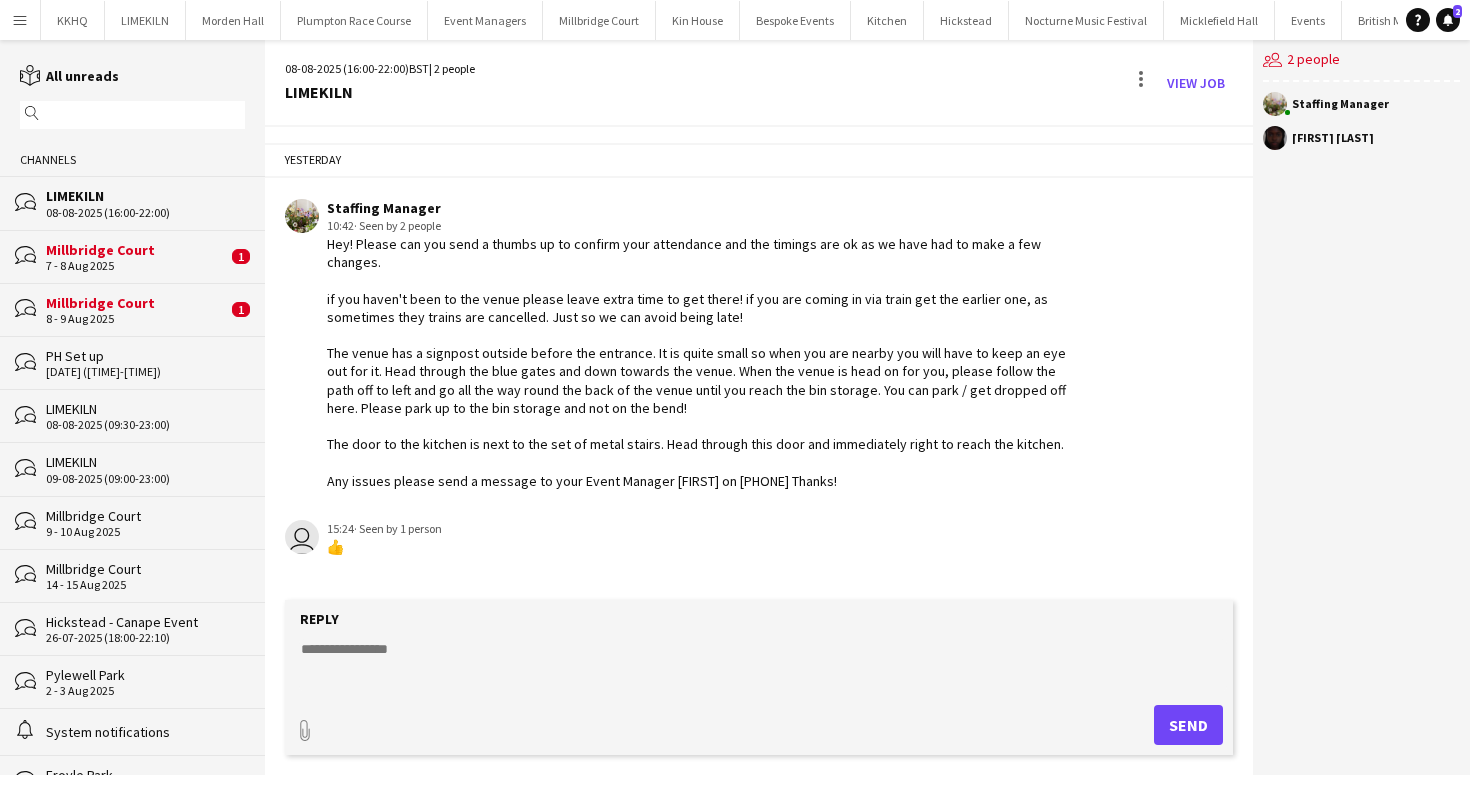 scroll, scrollTop: 84, scrollLeft: 0, axis: vertical 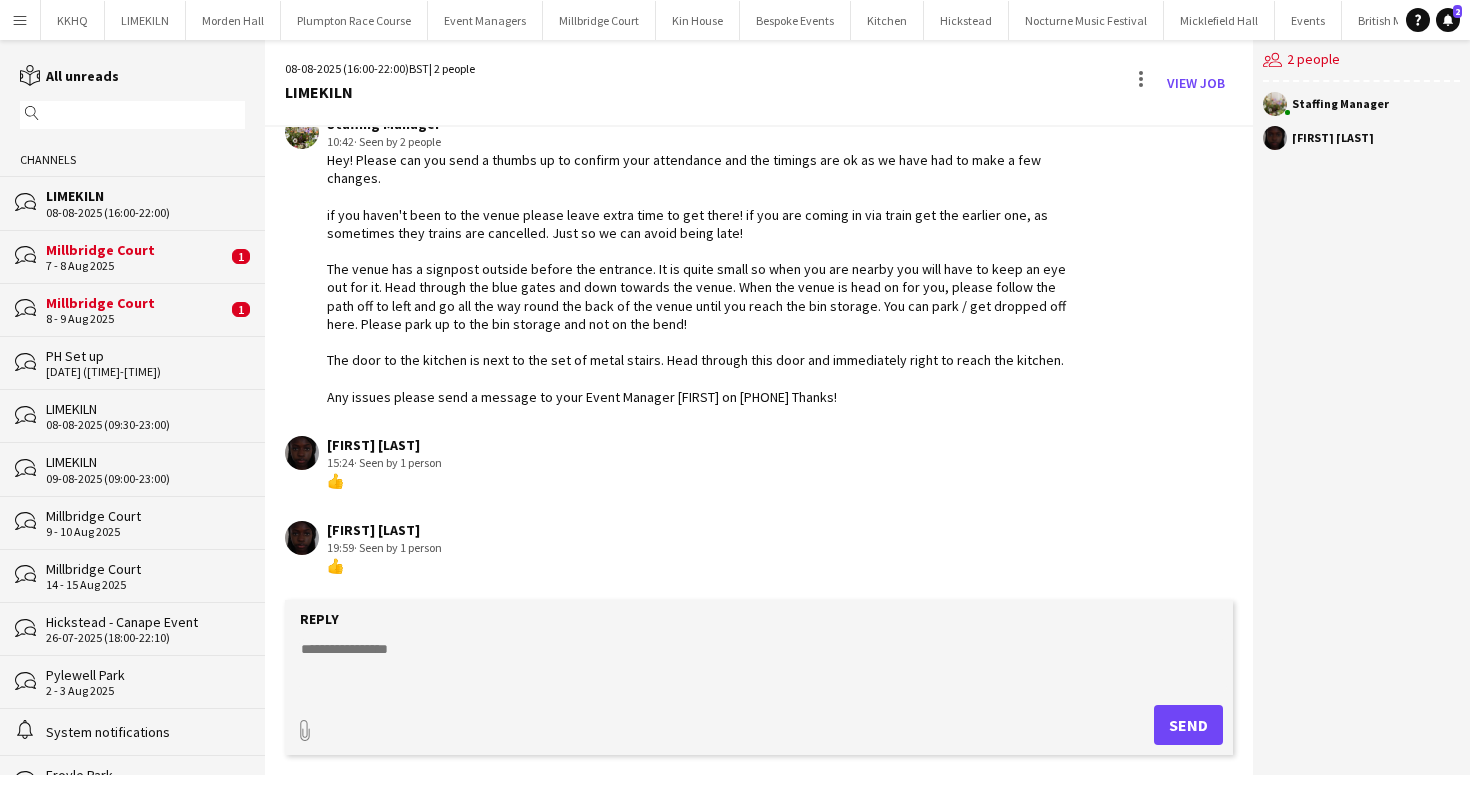 click on "8 - 9 Aug 2025" 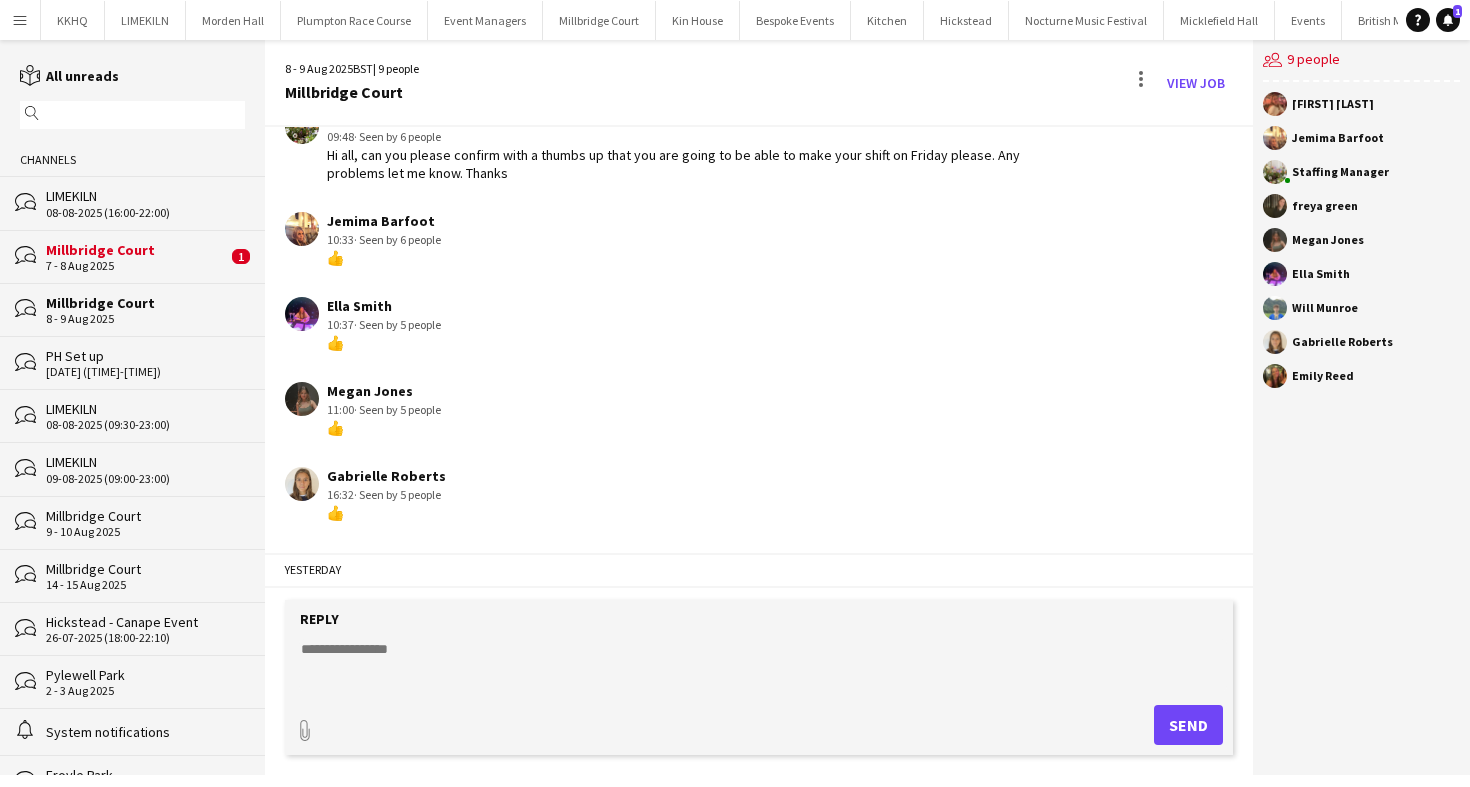 scroll, scrollTop: 176, scrollLeft: 0, axis: vertical 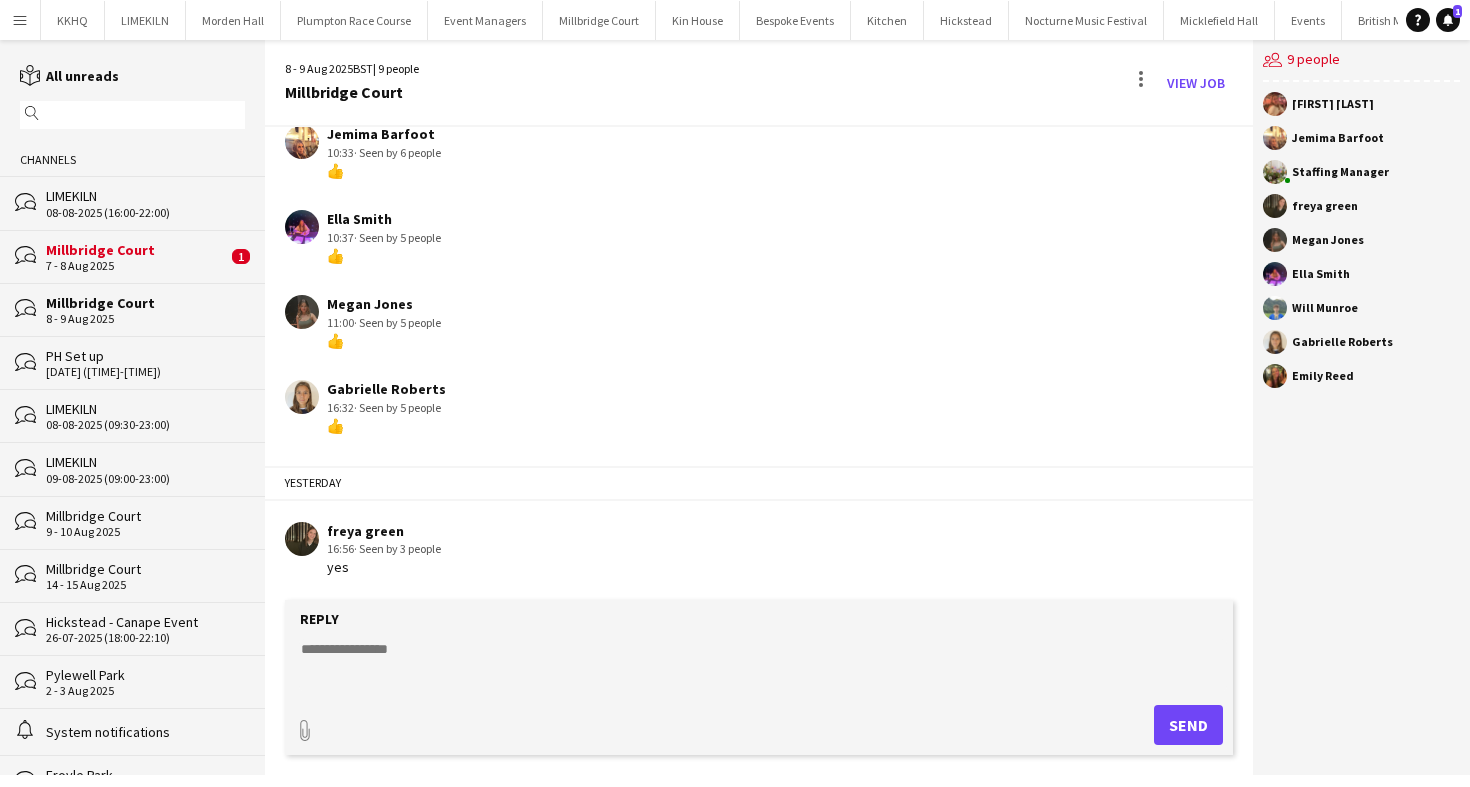 click on "Millbridge Court" 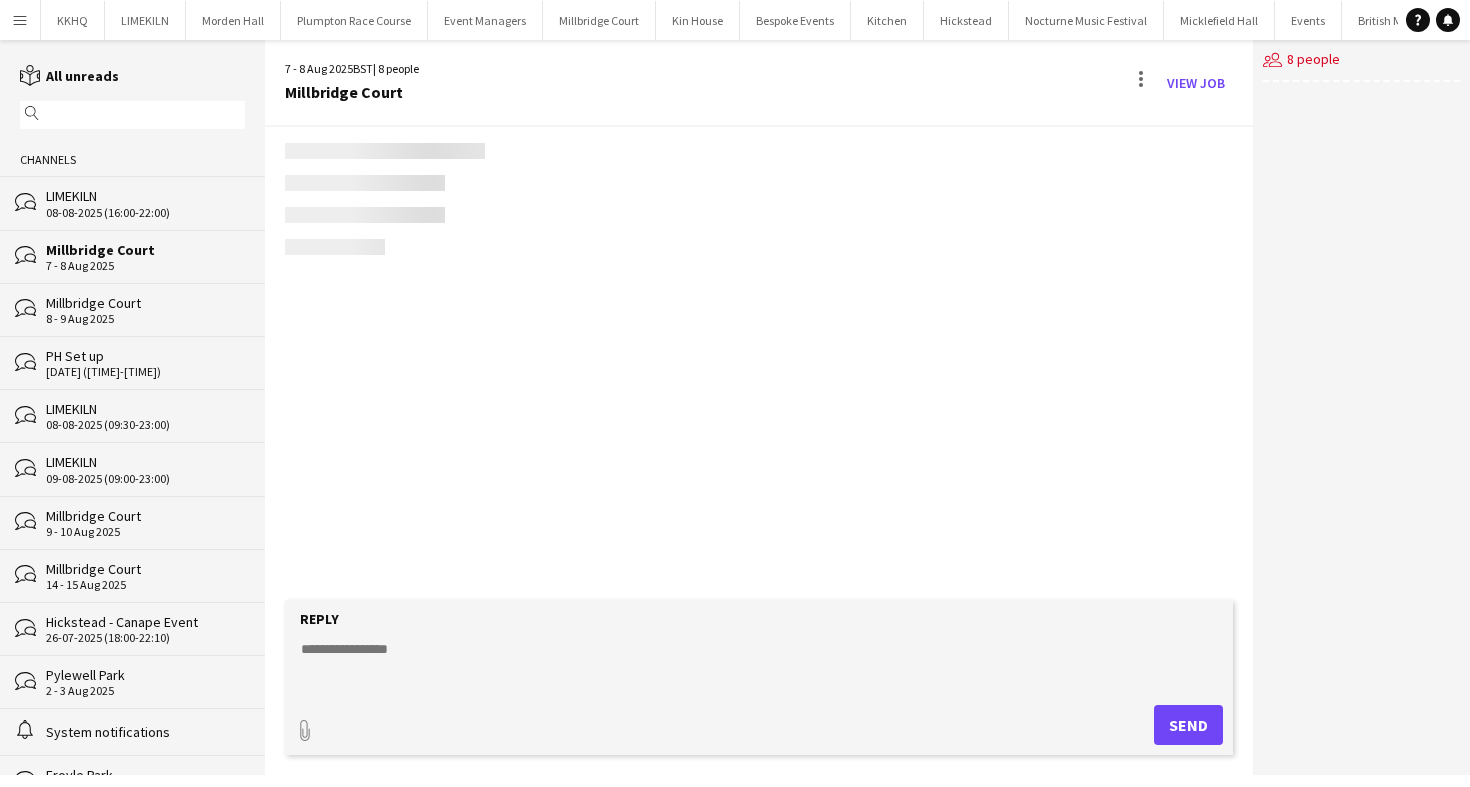 scroll, scrollTop: 243, scrollLeft: 0, axis: vertical 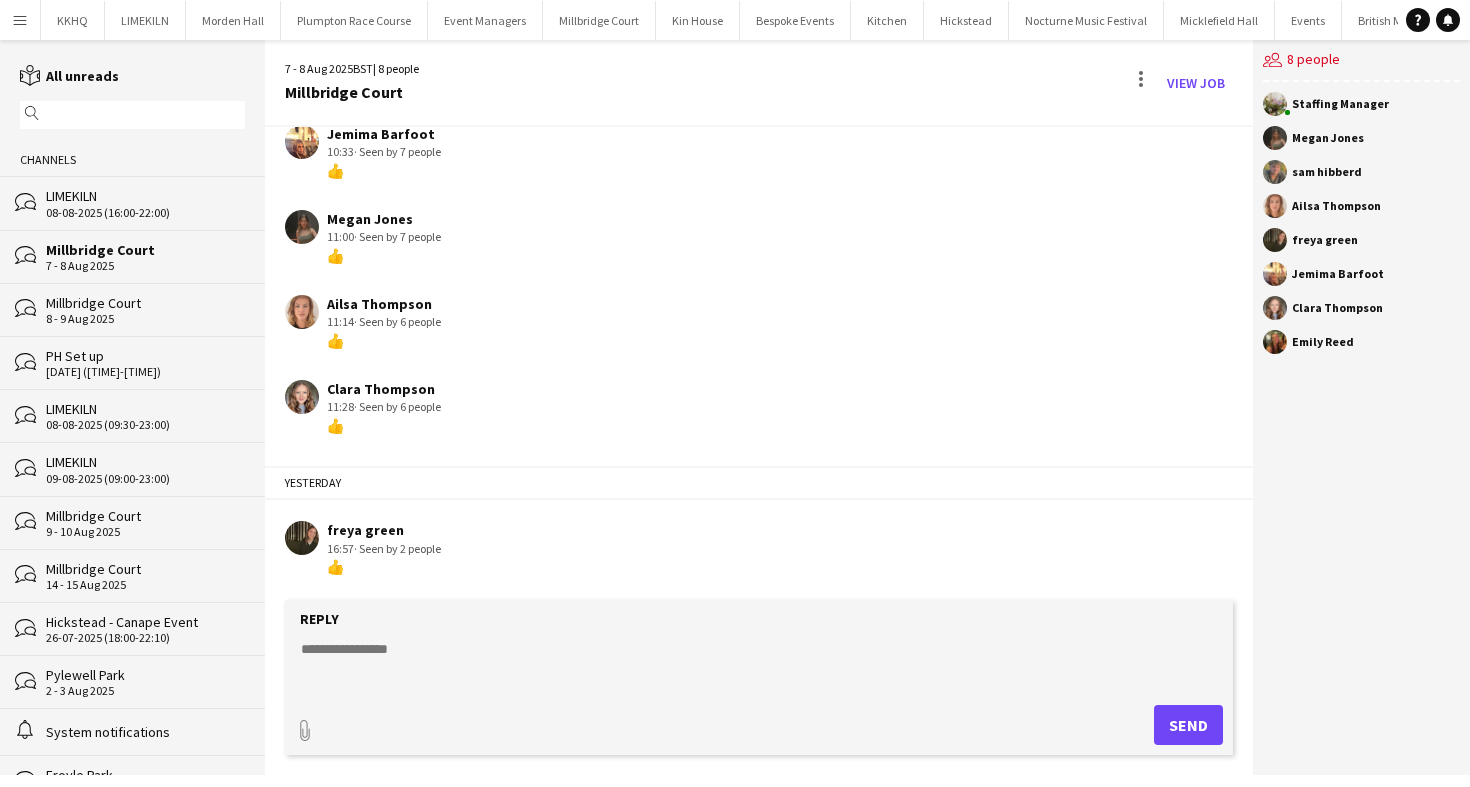 click on "LIMEKILN" 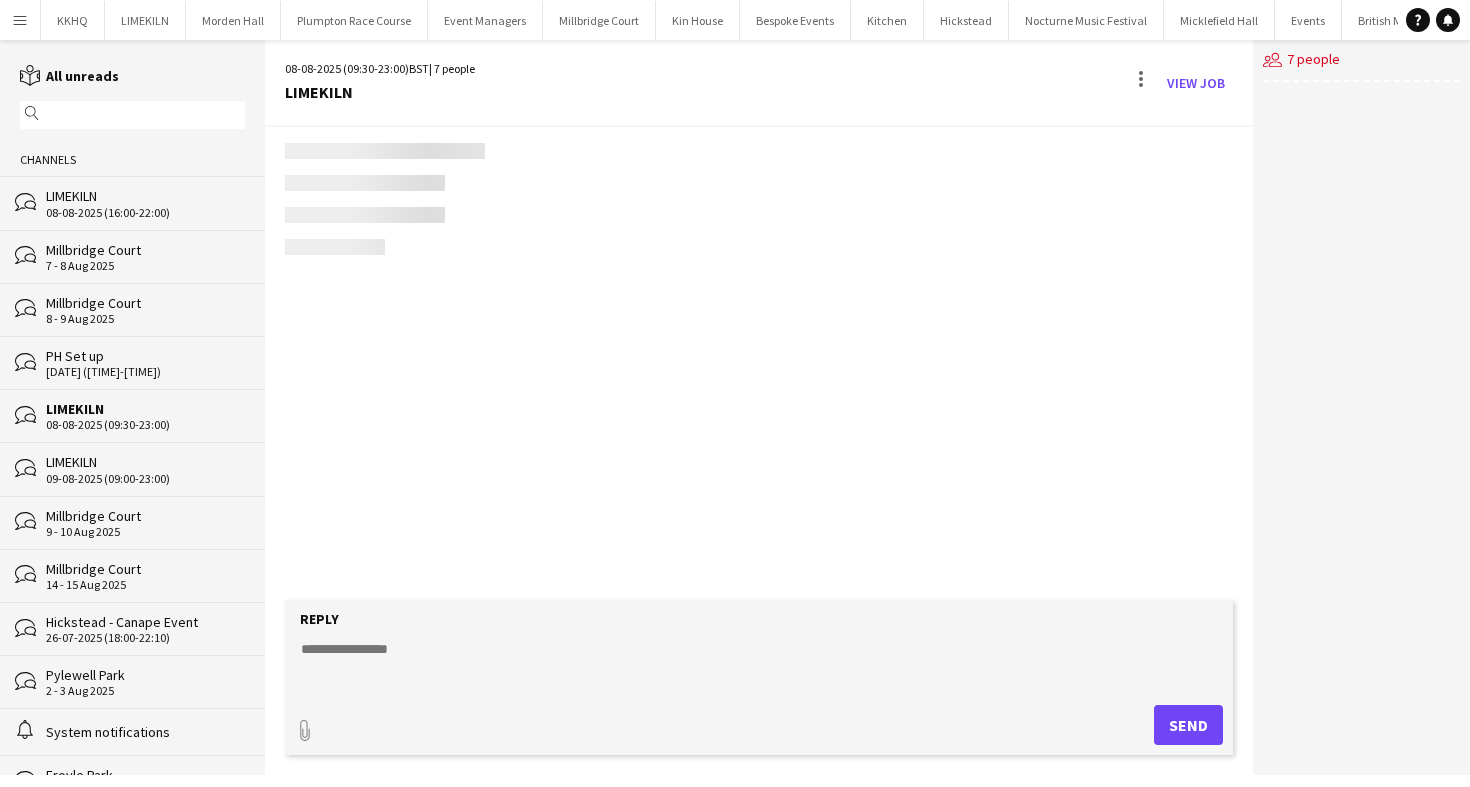 scroll, scrollTop: 412, scrollLeft: 0, axis: vertical 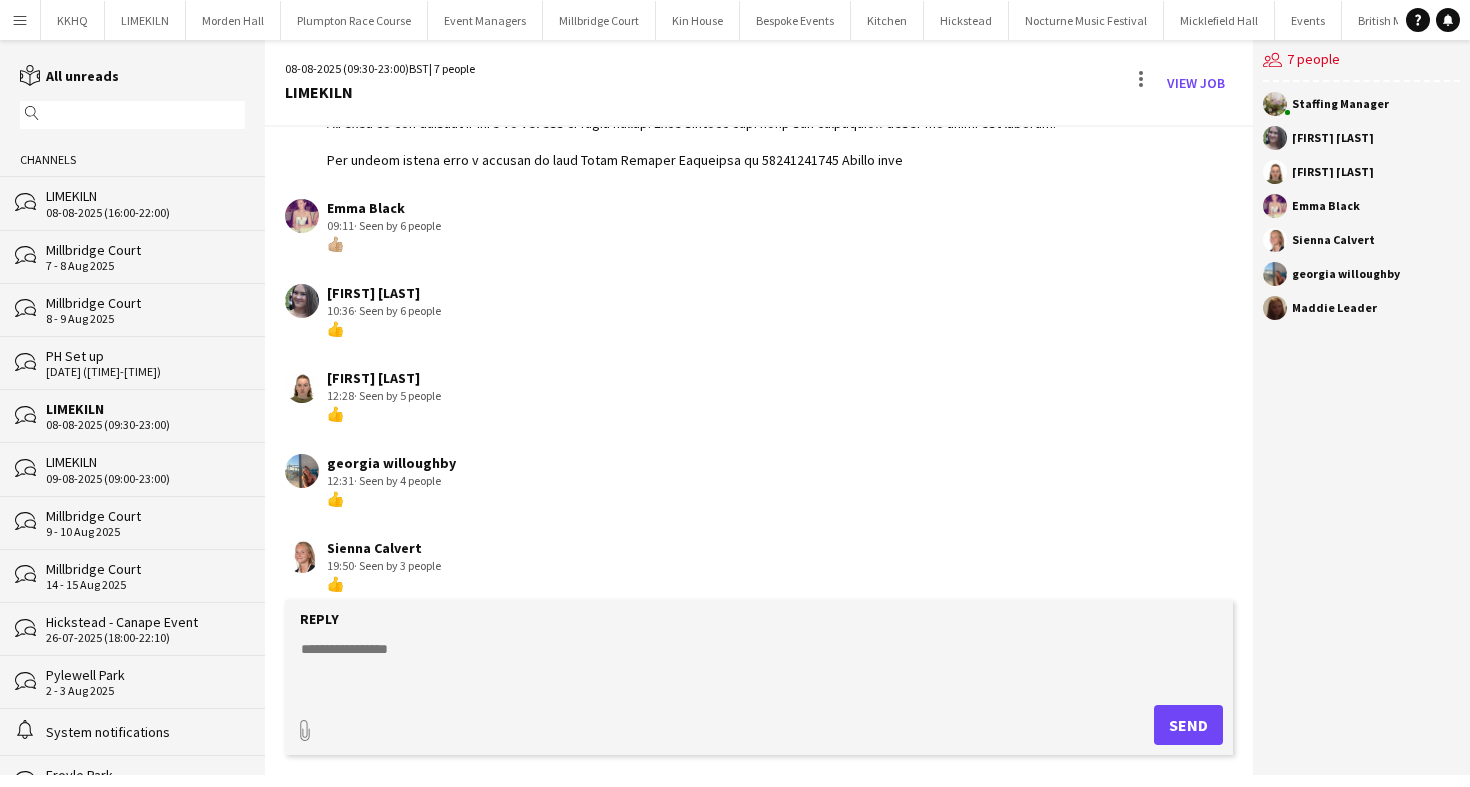 click on "LIMEKILN" 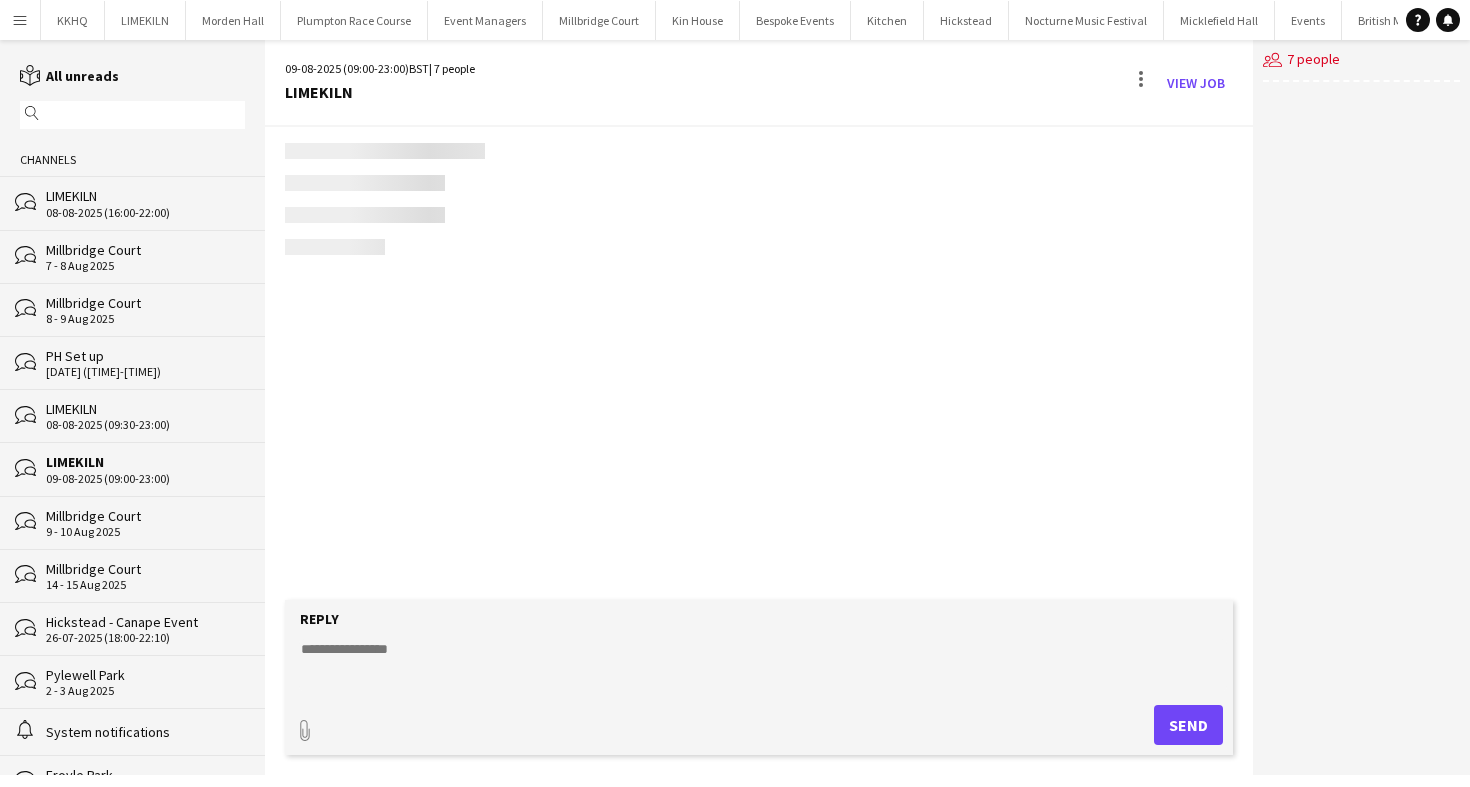 scroll 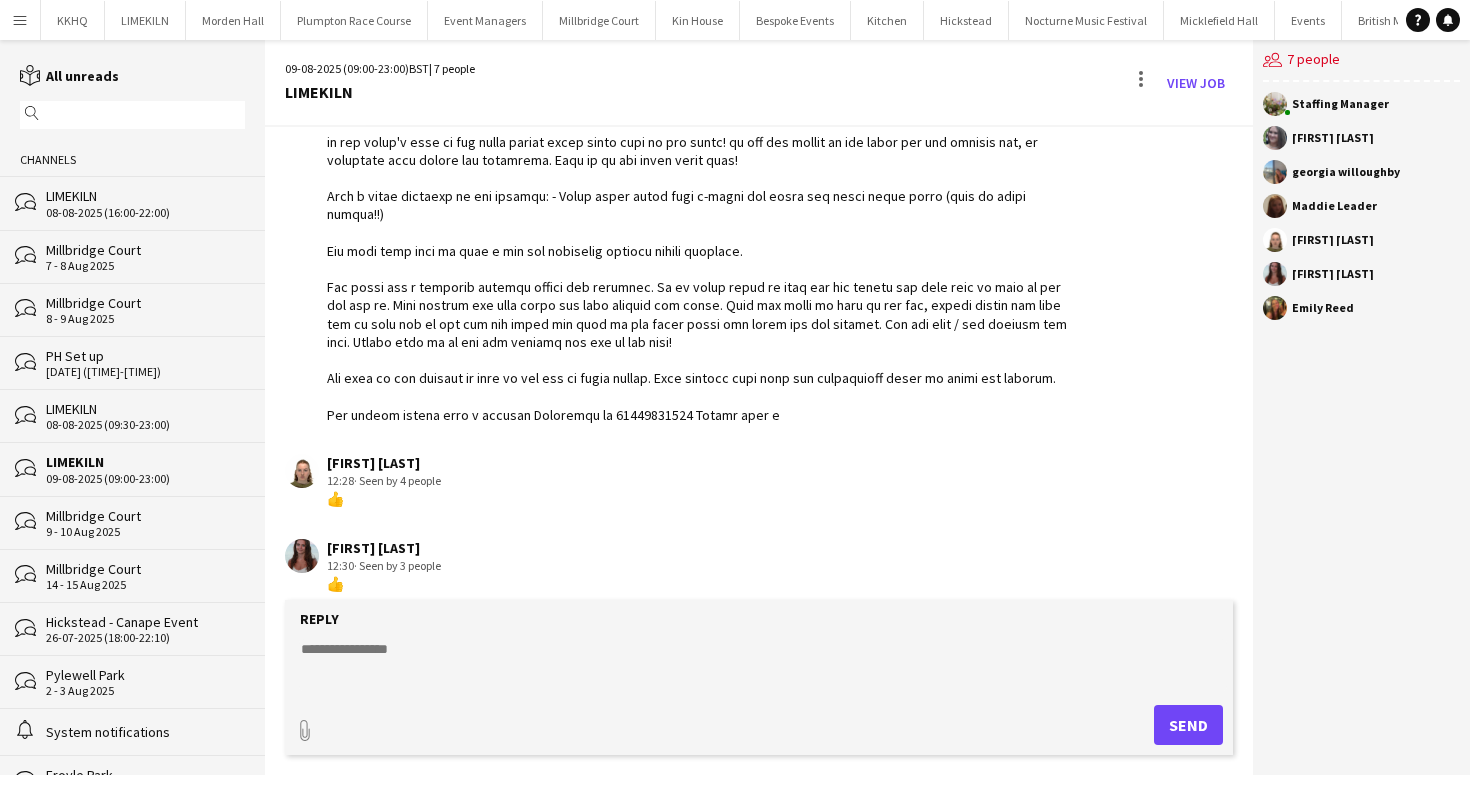 click on "LIMEKILN" 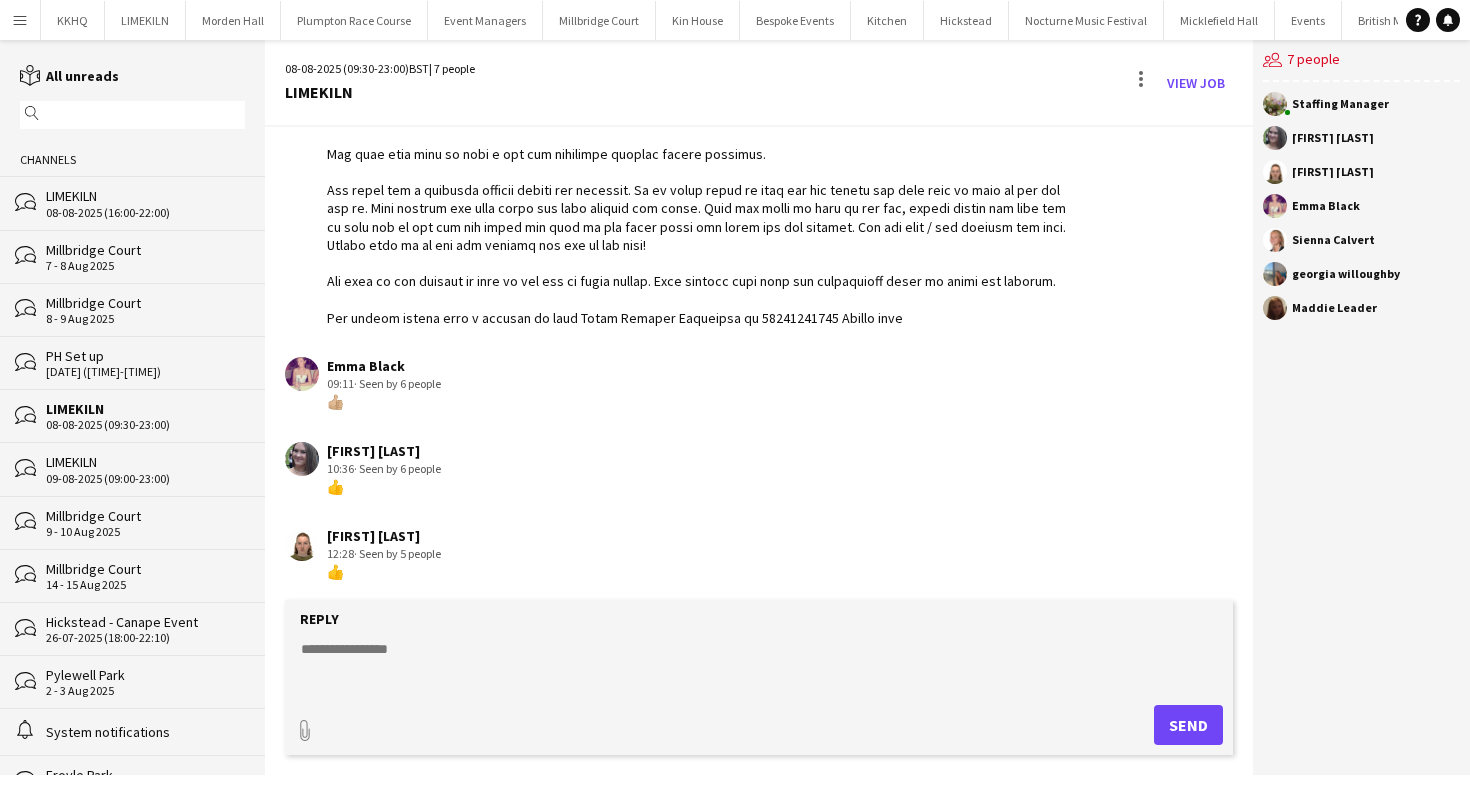 scroll, scrollTop: 0, scrollLeft: 0, axis: both 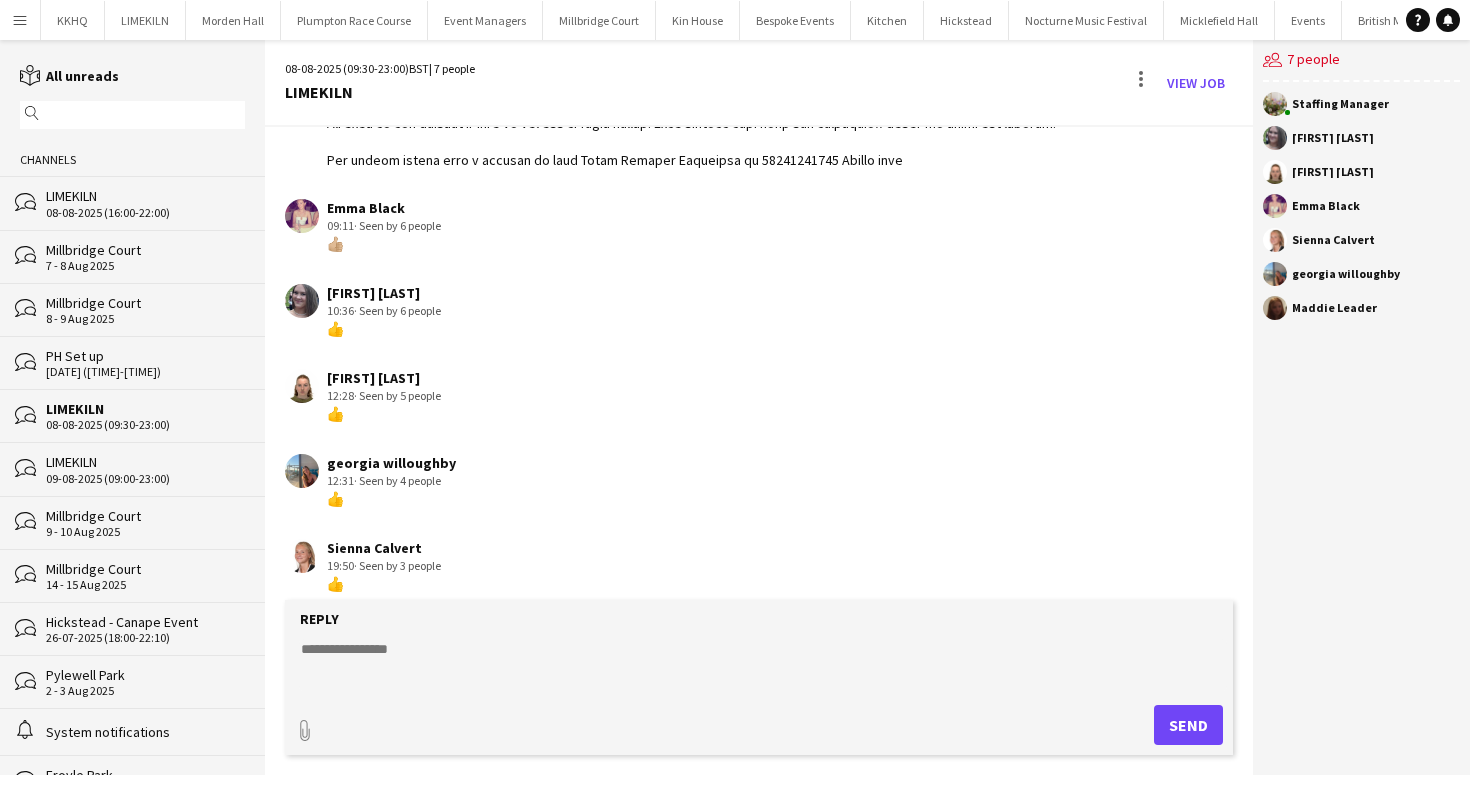 click on "LIMEKILN" 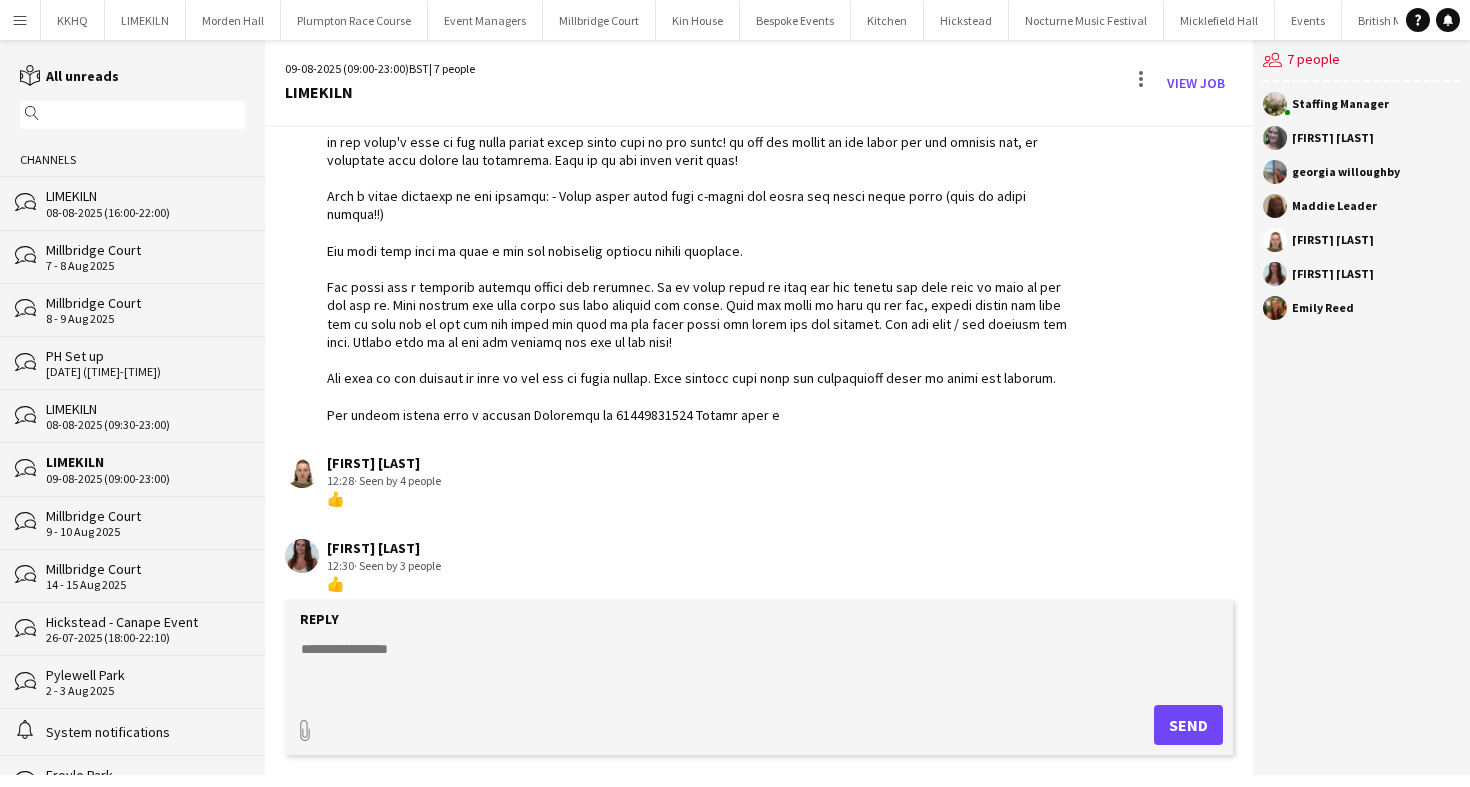 click 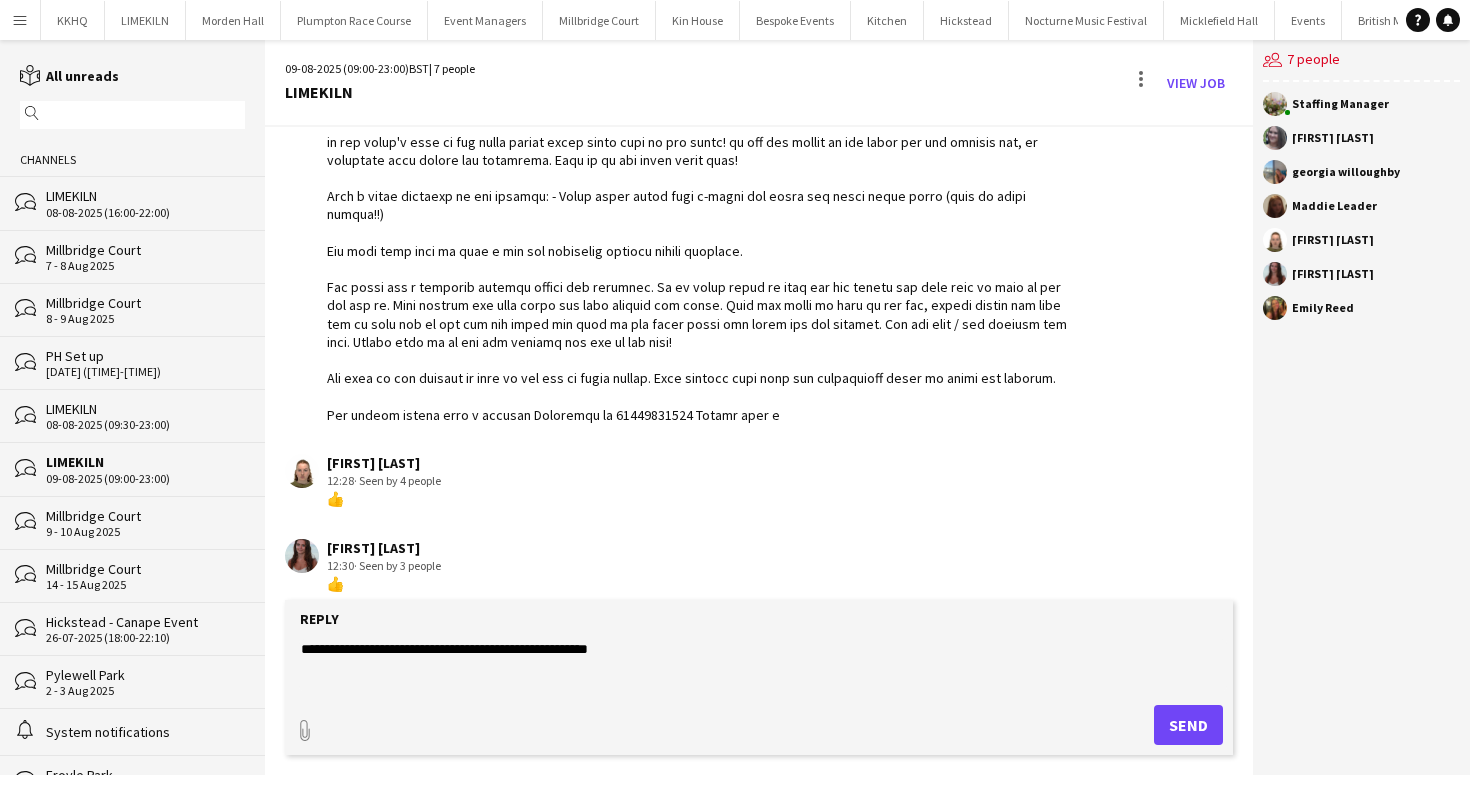 type on "**********" 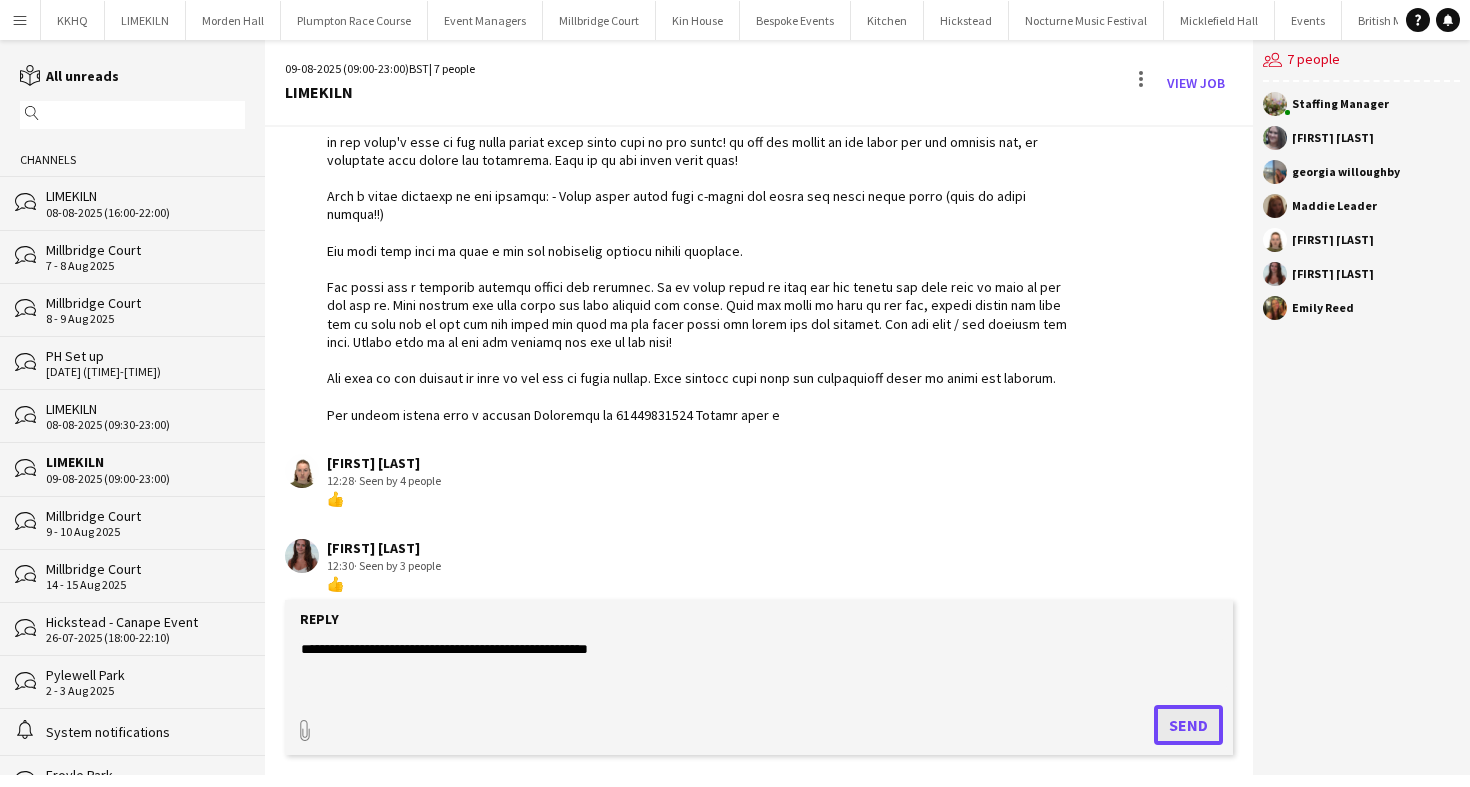 click on "Send" 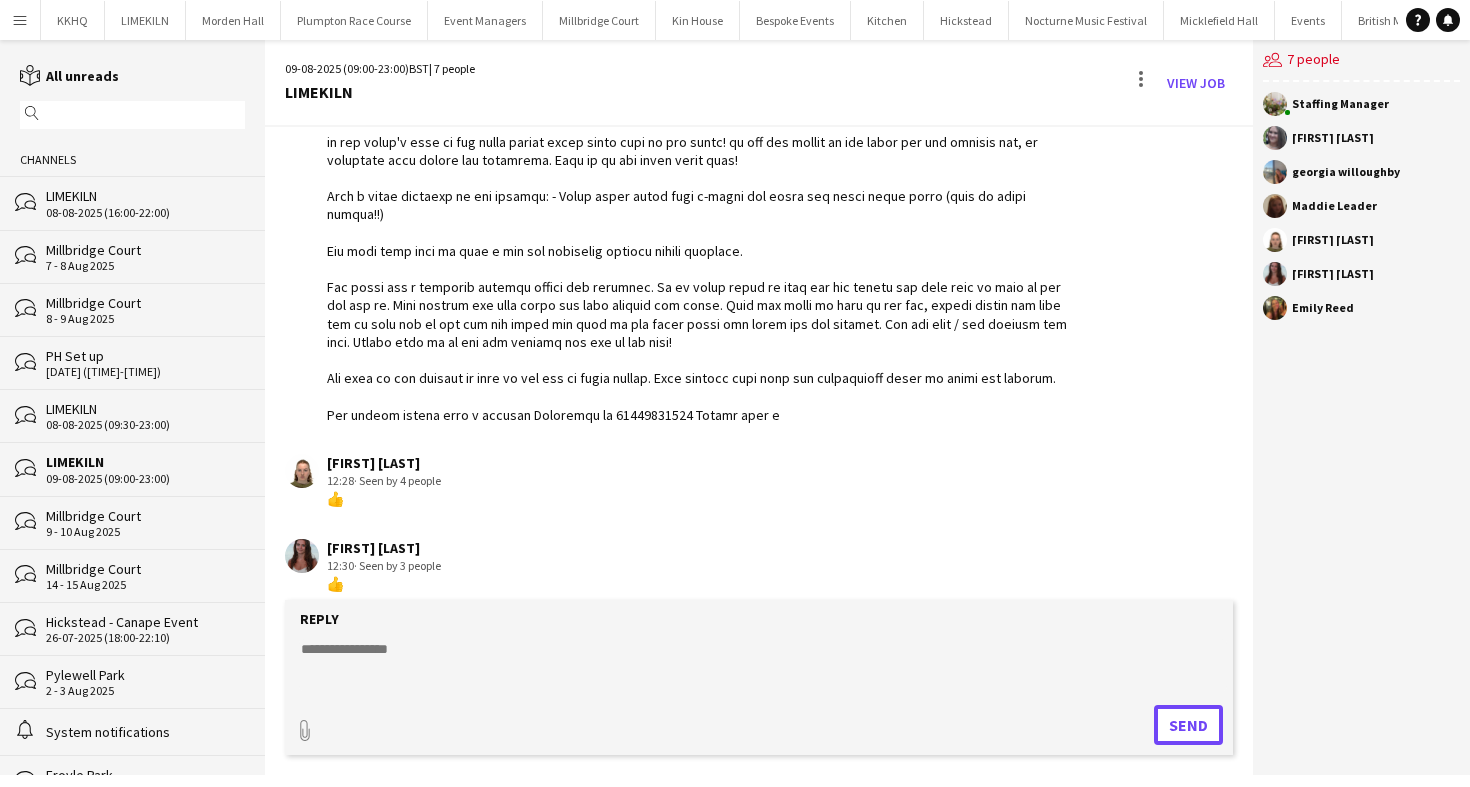 scroll, scrollTop: 280, scrollLeft: 0, axis: vertical 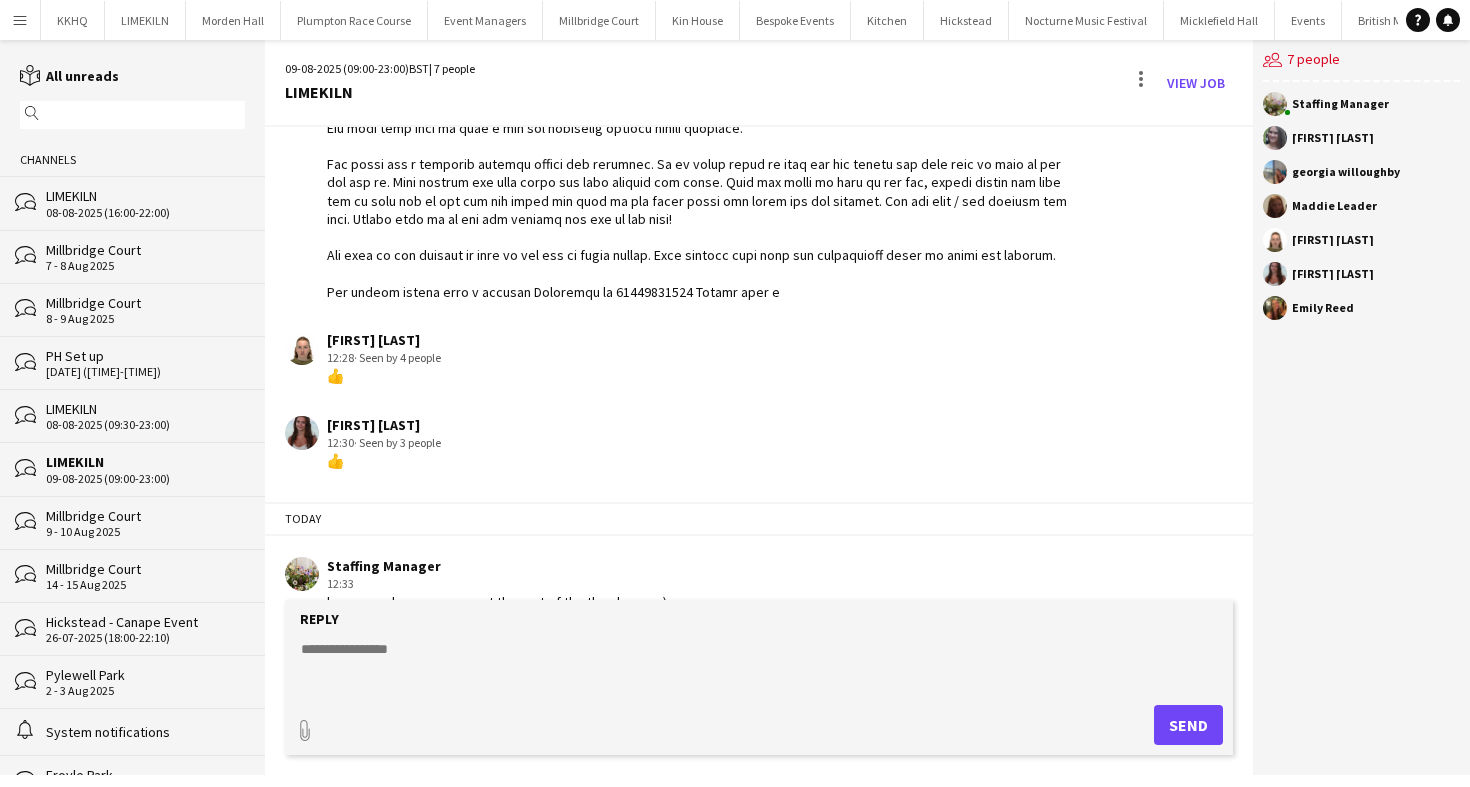 click on "bubbles
LIMEKILN   [DATE] ([TIME]-[TIME])" 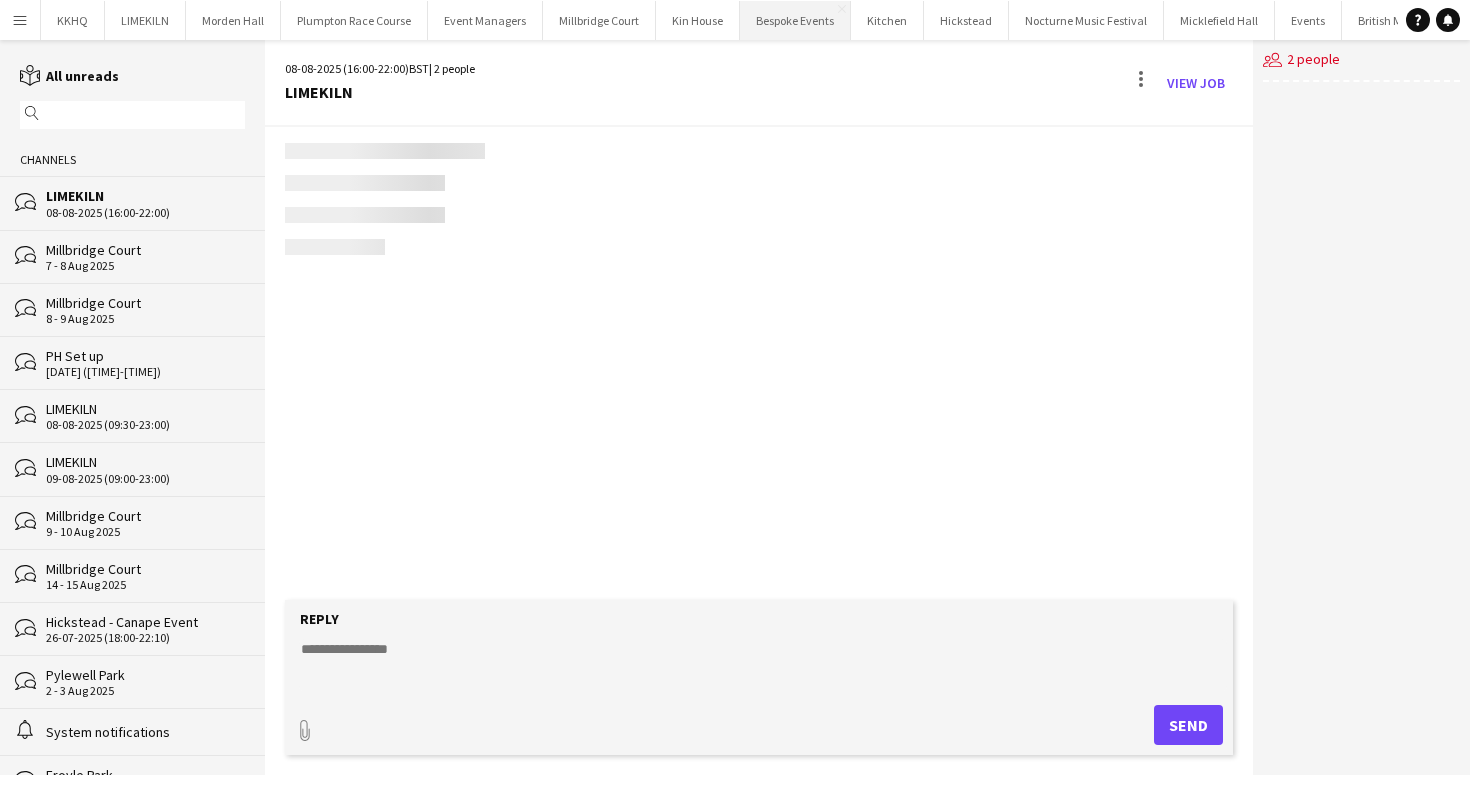 scroll, scrollTop: 84, scrollLeft: 0, axis: vertical 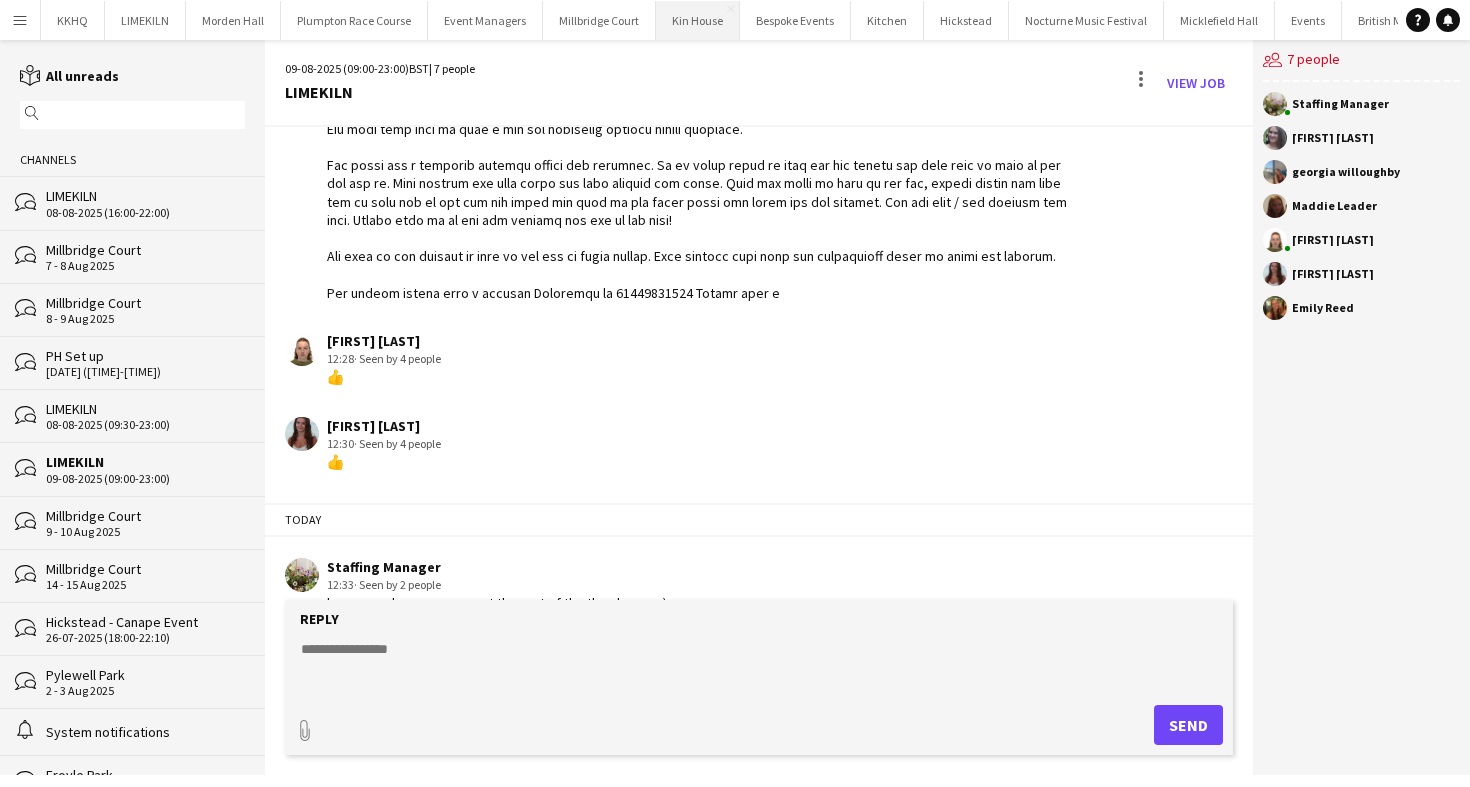click on "Kin House
Close" at bounding box center (698, 20) 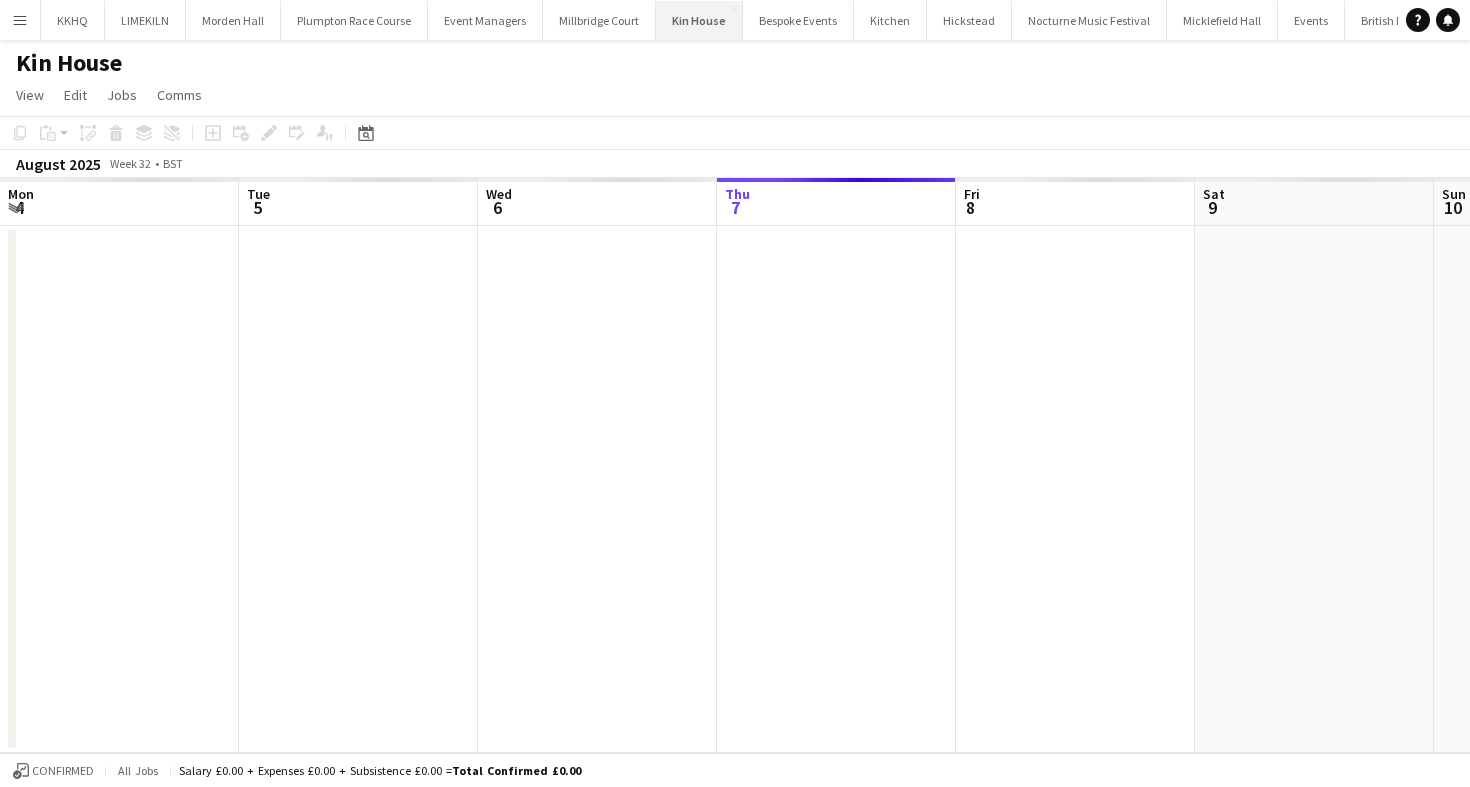scroll, scrollTop: 0, scrollLeft: 478, axis: horizontal 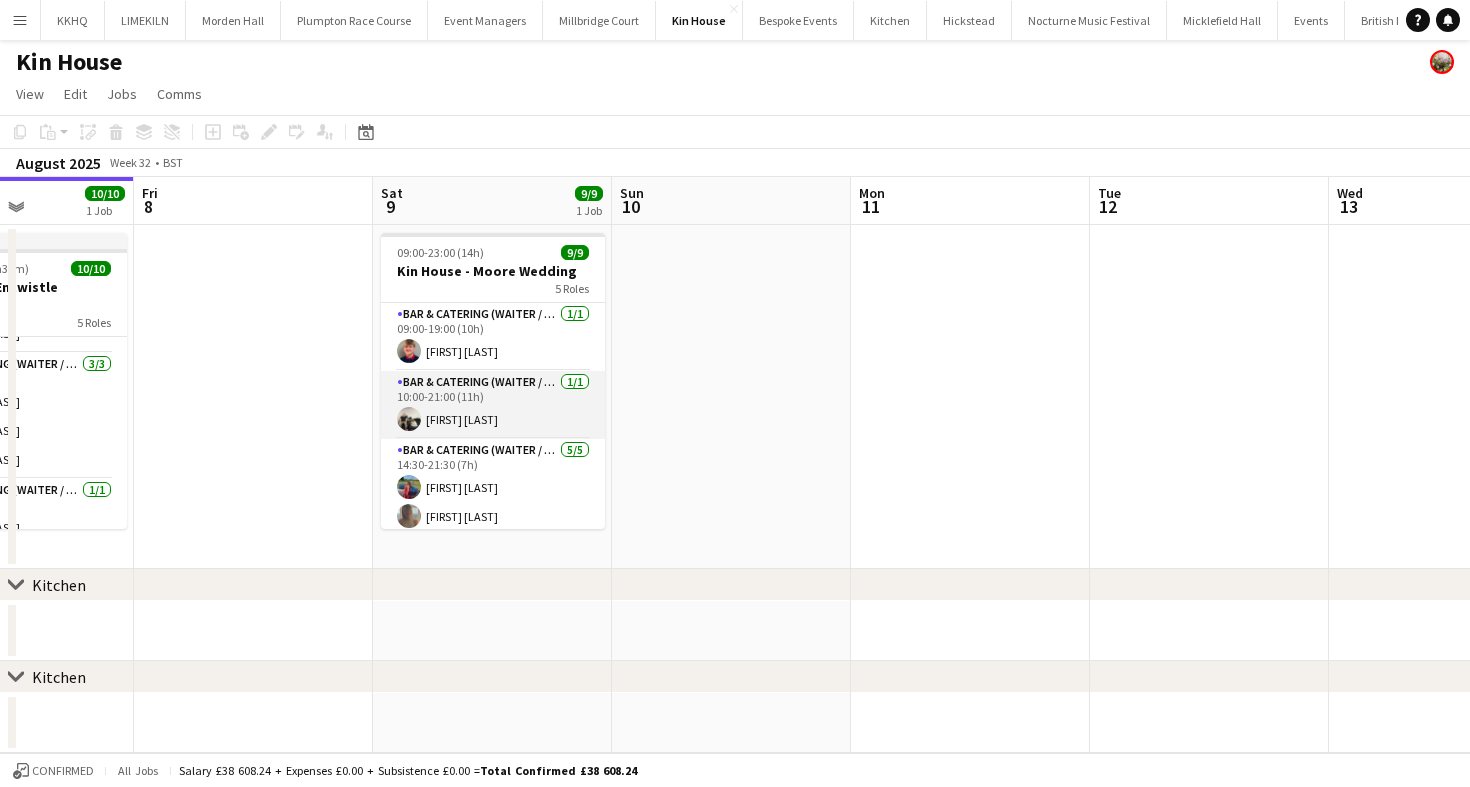 click on "Bar & Catering (Waiter / waitress)   1/1   [TIME]-[TIME] (11h)
[FIRST] [LAST]" at bounding box center [493, 405] 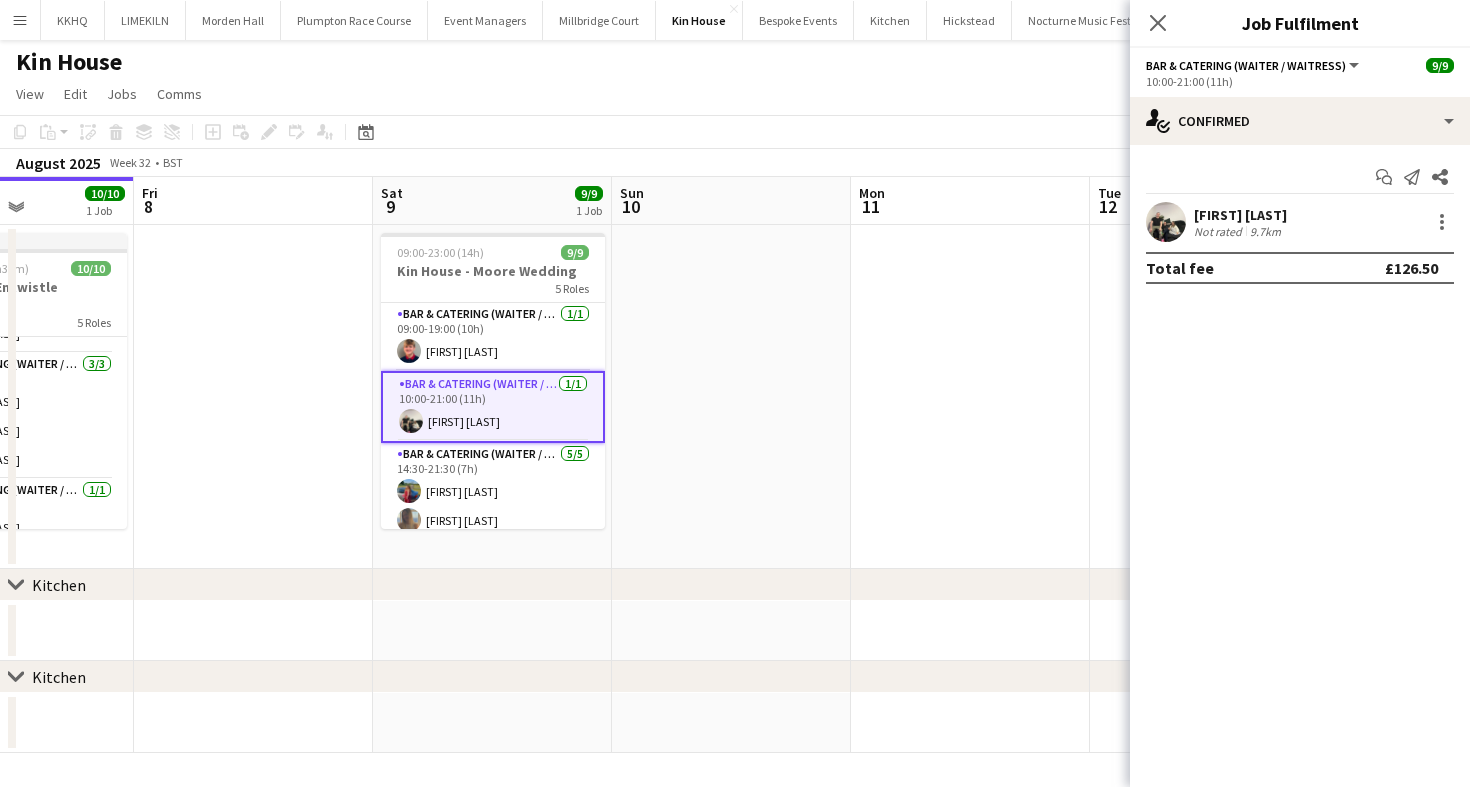 click on "[FIRST] [LAST]" at bounding box center [1240, 215] 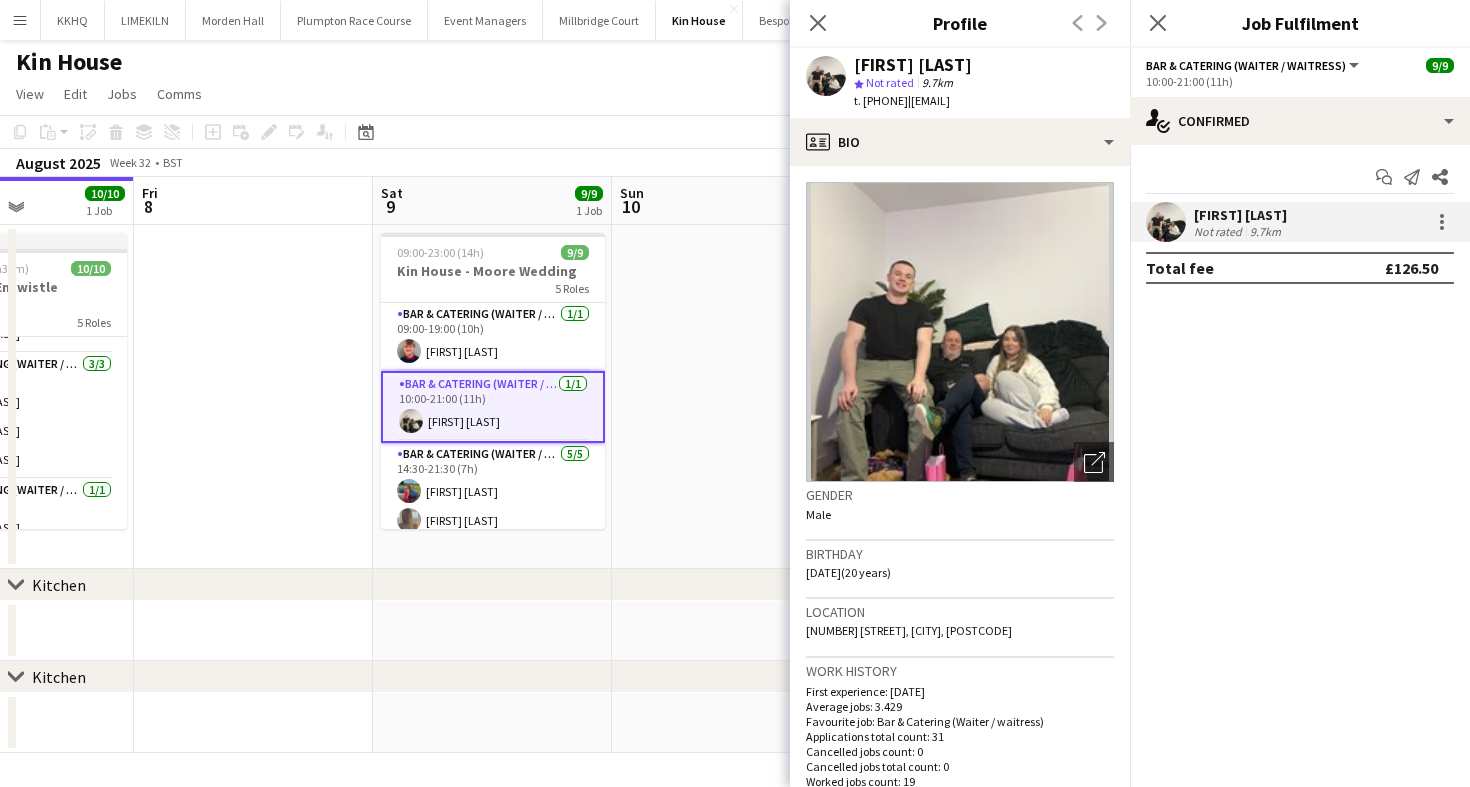 click on "View  Day view expanded Day view collapsed Month view Date picker Jump to today Expand Linked Jobs Collapse Linked Jobs  Edit  Copy
Command
C  Paste  Without Crew
Command
V With Crew
Command
Shift
V Paste as linked job  Group  Group Ungroup  Jobs  New Job Edit Job Delete Job New Linked Job Edit Linked Jobs Job fulfilment Promote Role Copy Role URL  Comms  Notify confirmed crew Create chat" 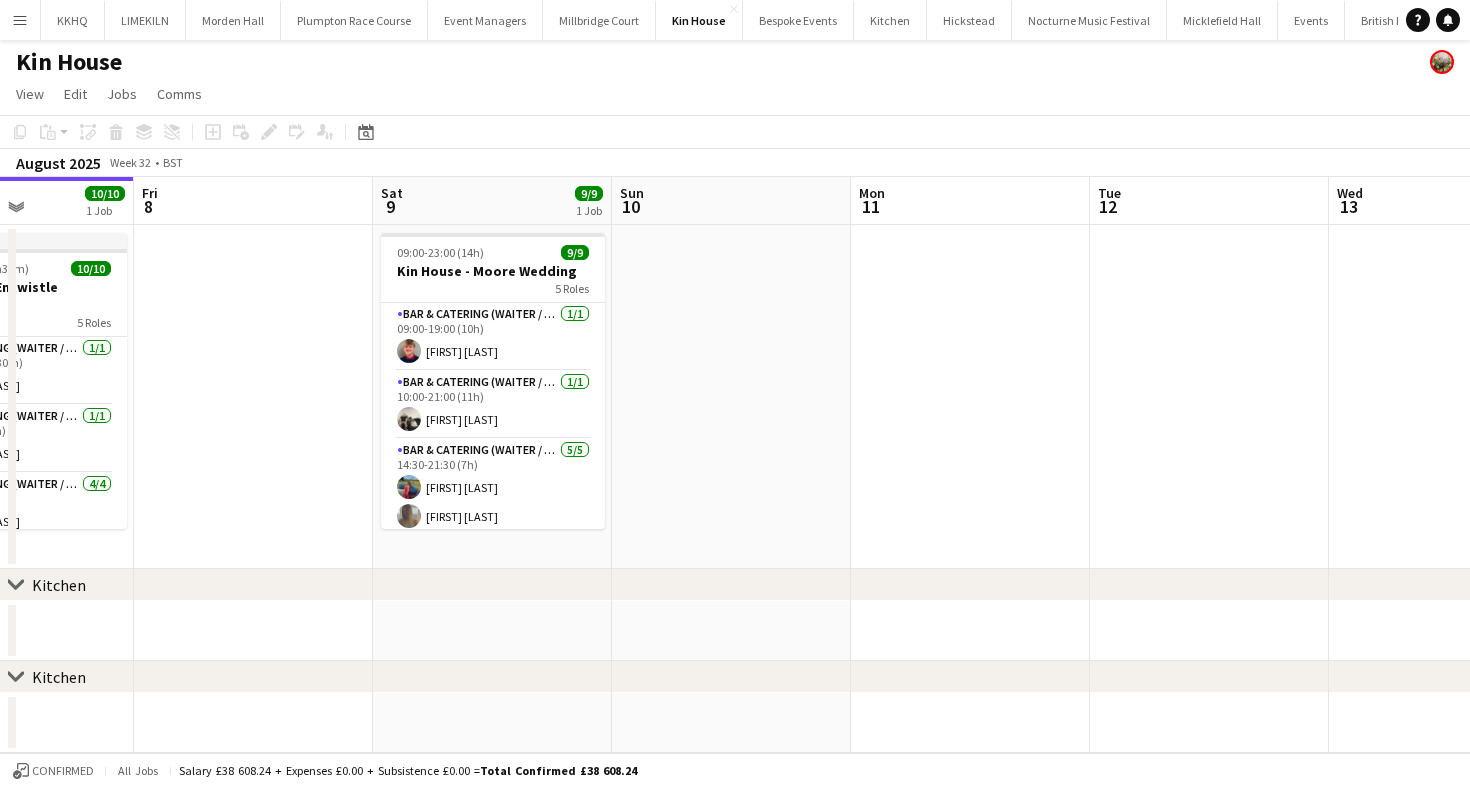 scroll, scrollTop: 0, scrollLeft: 0, axis: both 